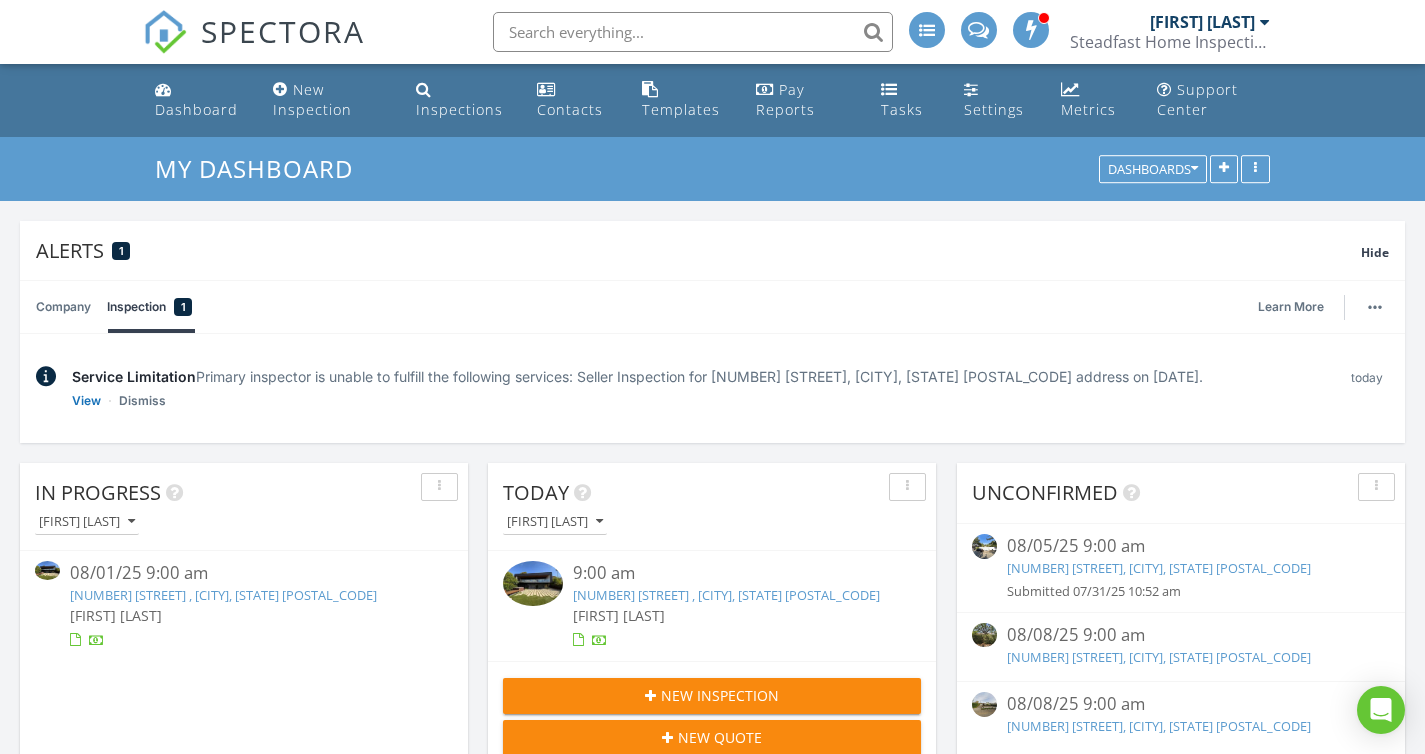 scroll, scrollTop: 0, scrollLeft: 0, axis: both 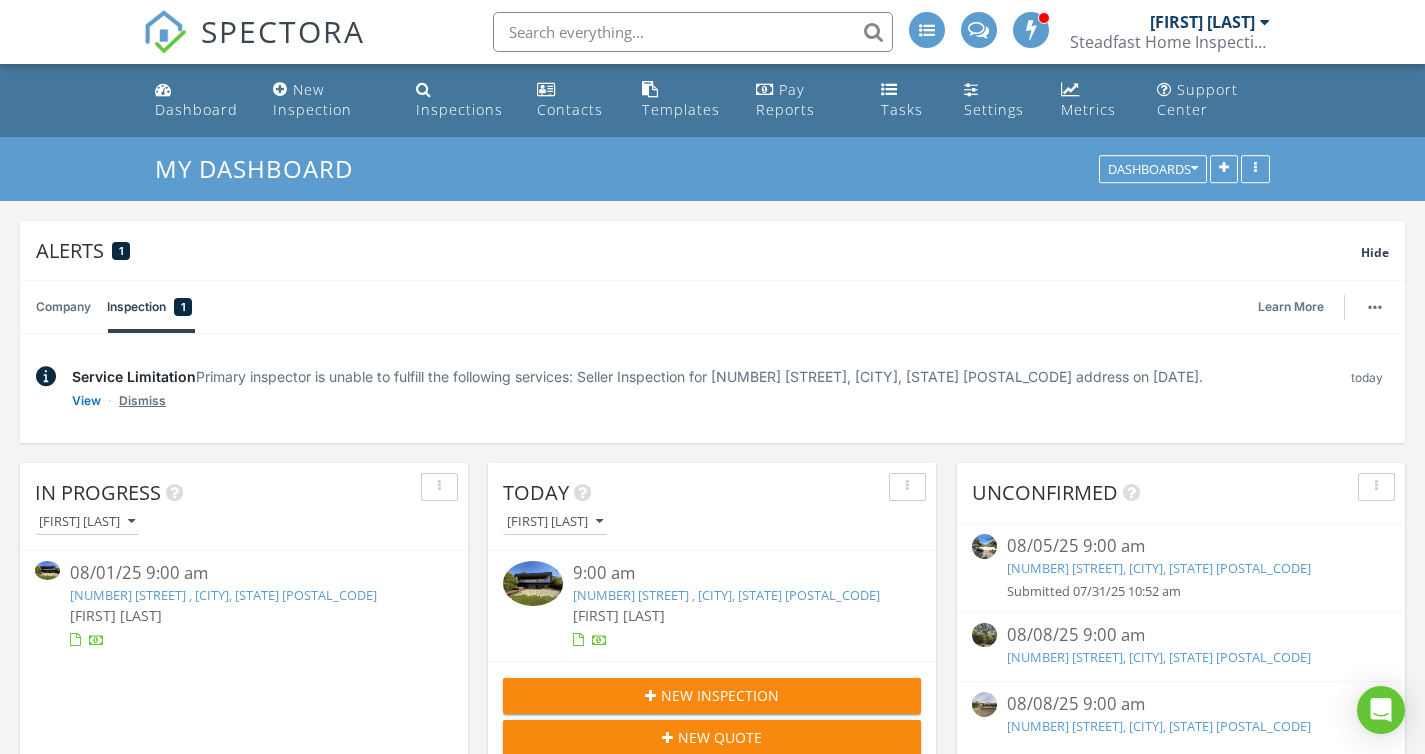click on "Dismiss" at bounding box center [142, 401] 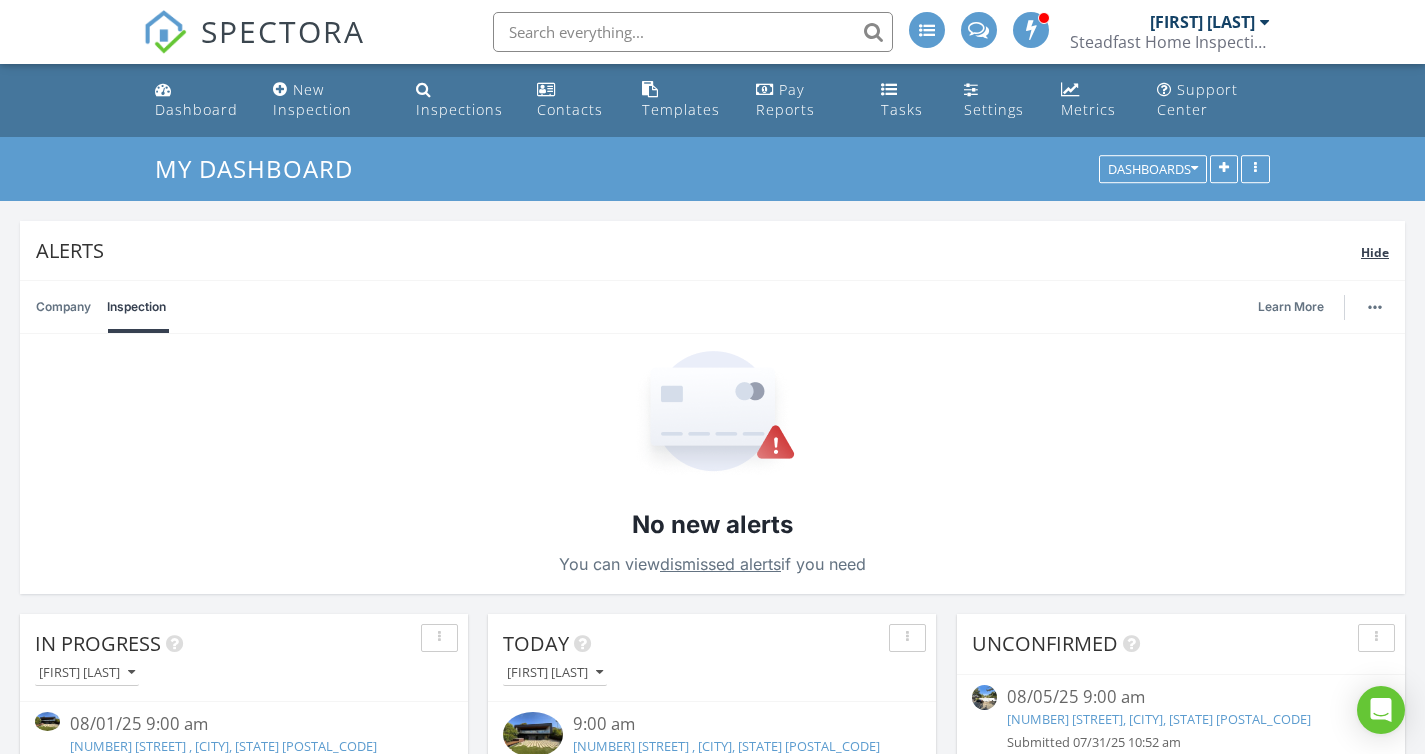 click on "Hide" at bounding box center [1375, 252] 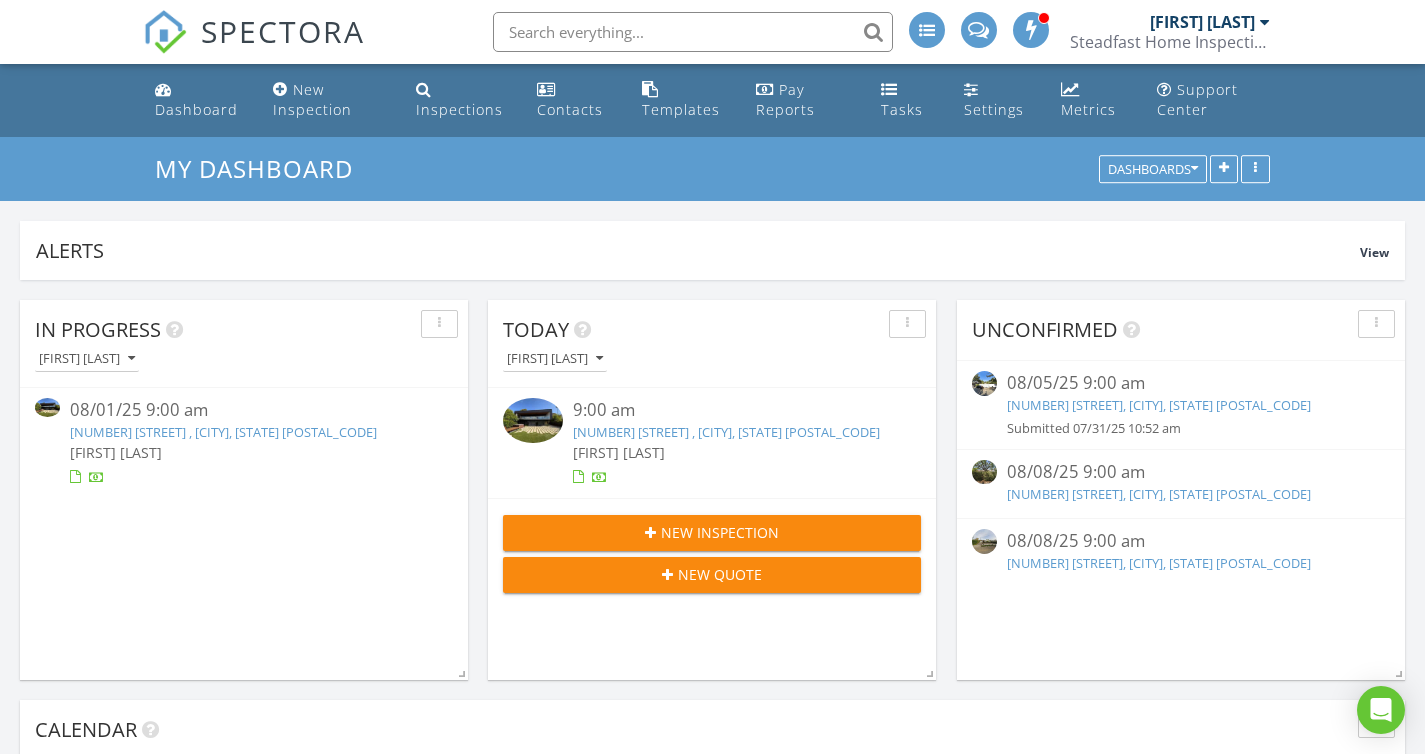 click on "[NUMBER] [STREET], [CITY], [STATE] [ZIP]" at bounding box center (1159, 563) 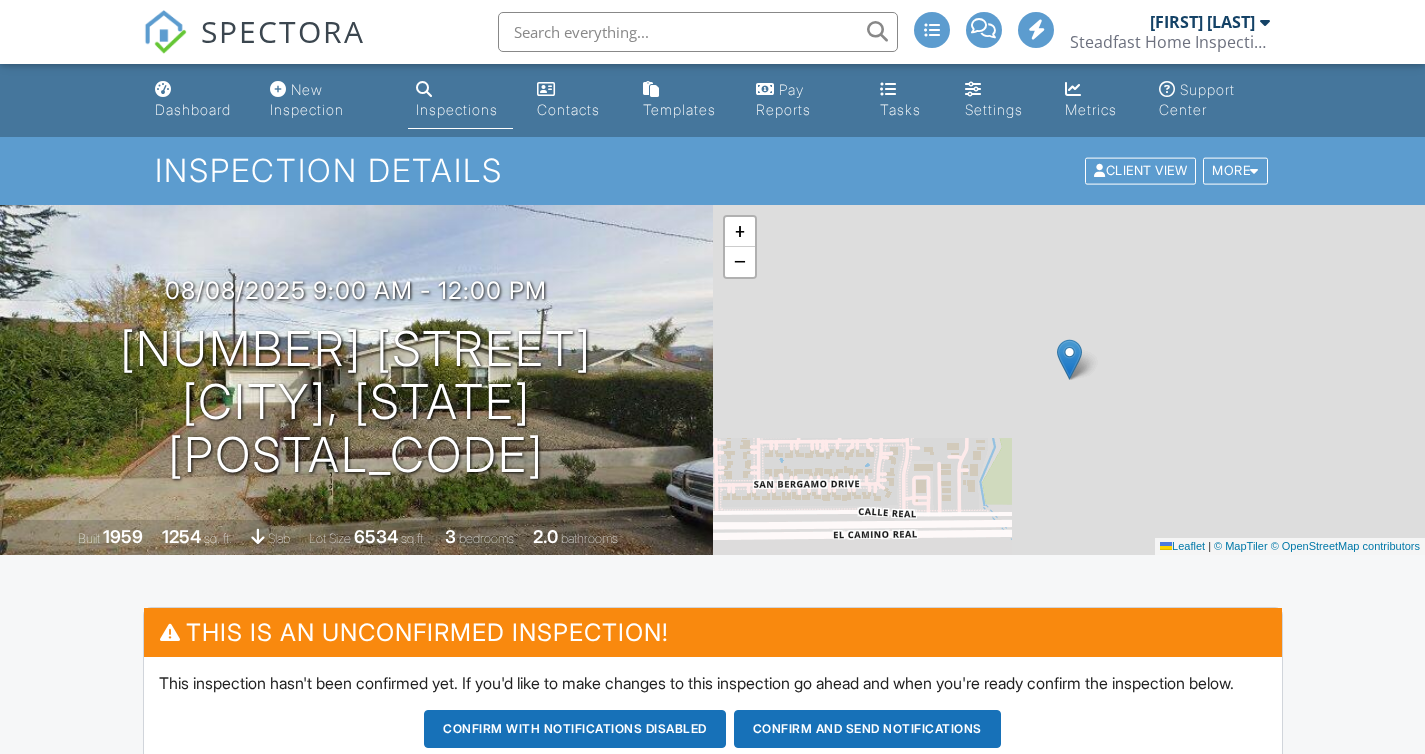 scroll, scrollTop: 0, scrollLeft: 0, axis: both 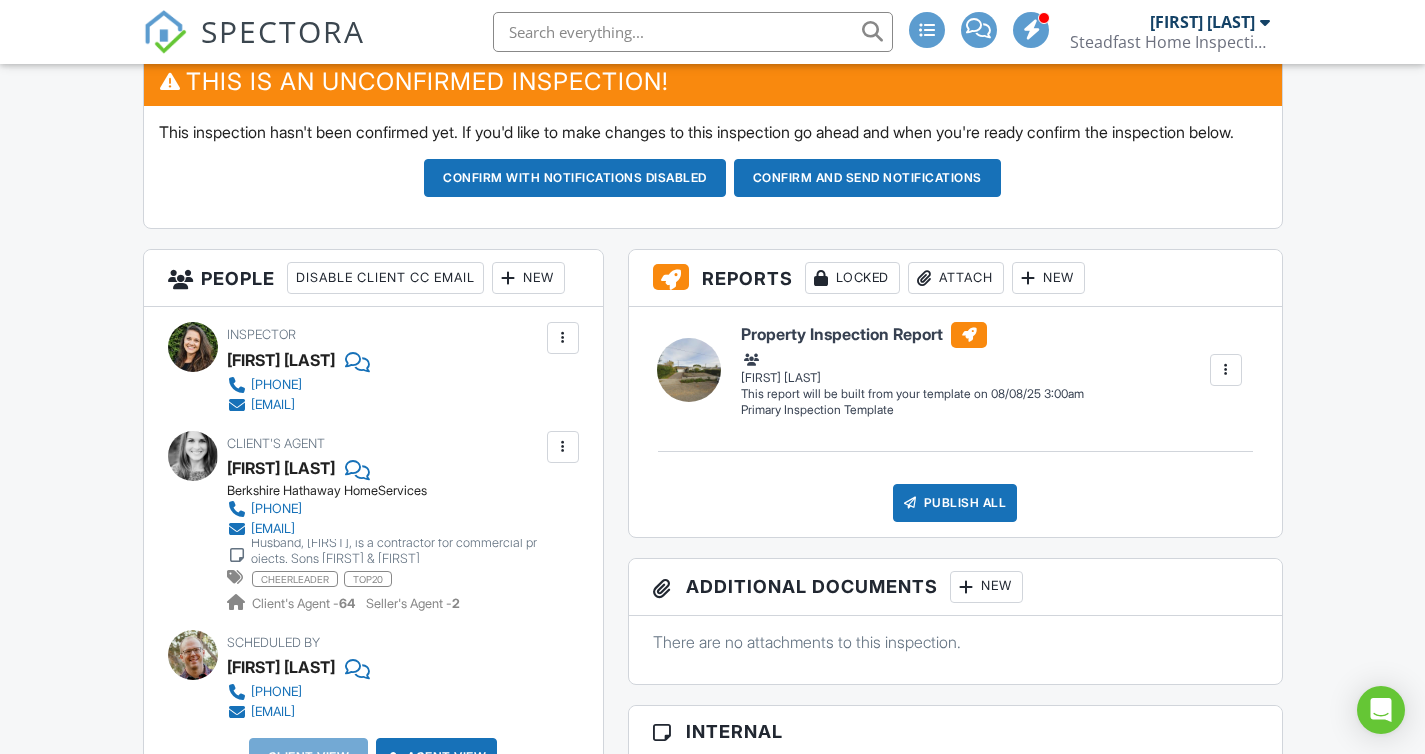 click on "New" at bounding box center [528, 278] 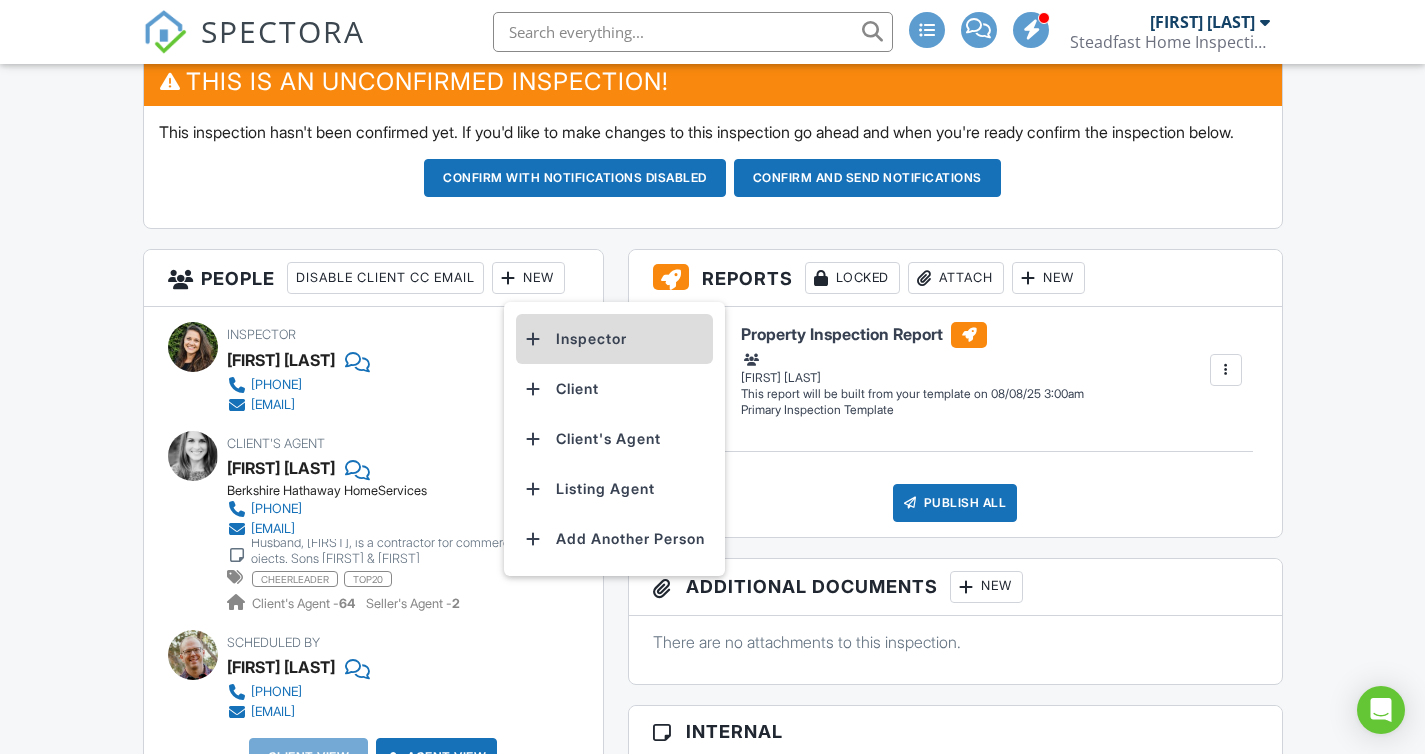 click on "Inspector" at bounding box center (614, 339) 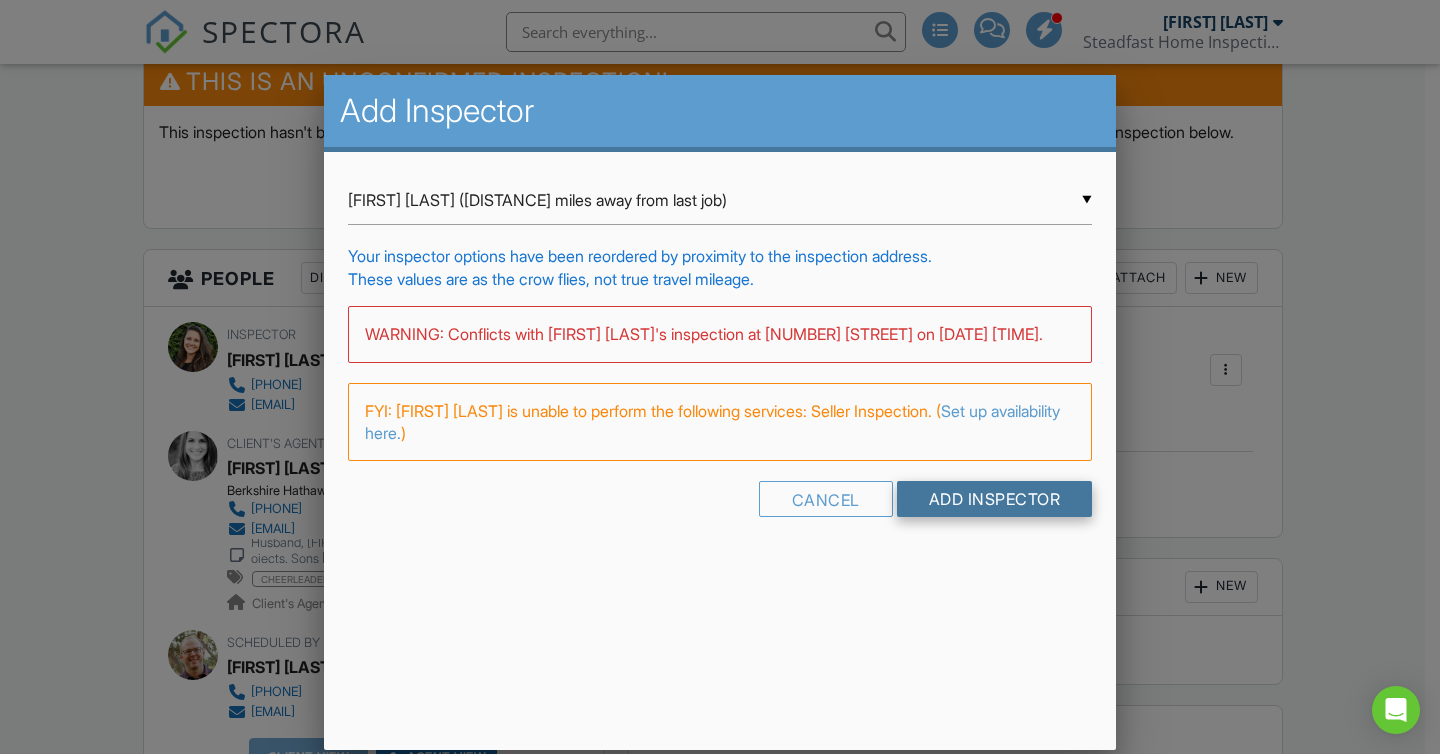 click on "Add Inspector" at bounding box center (995, 499) 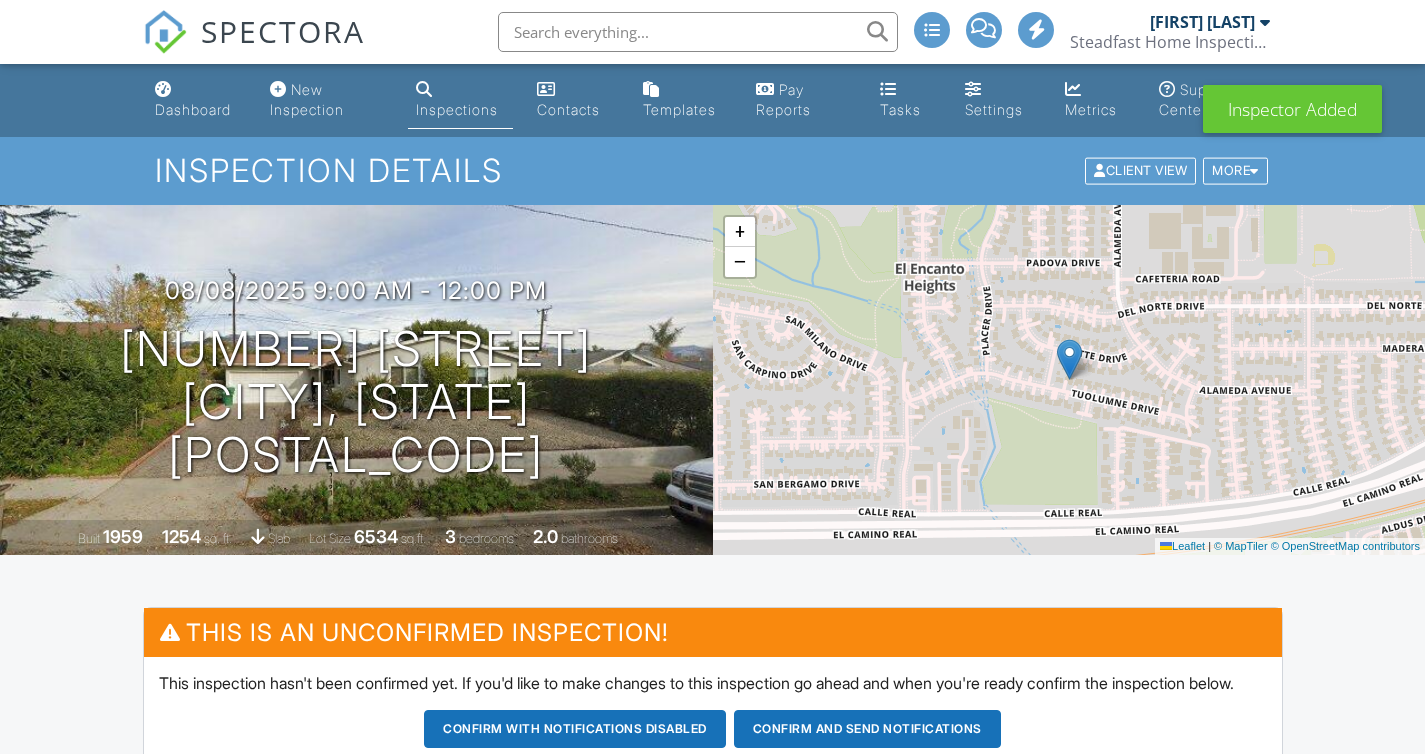 scroll, scrollTop: 622, scrollLeft: 0, axis: vertical 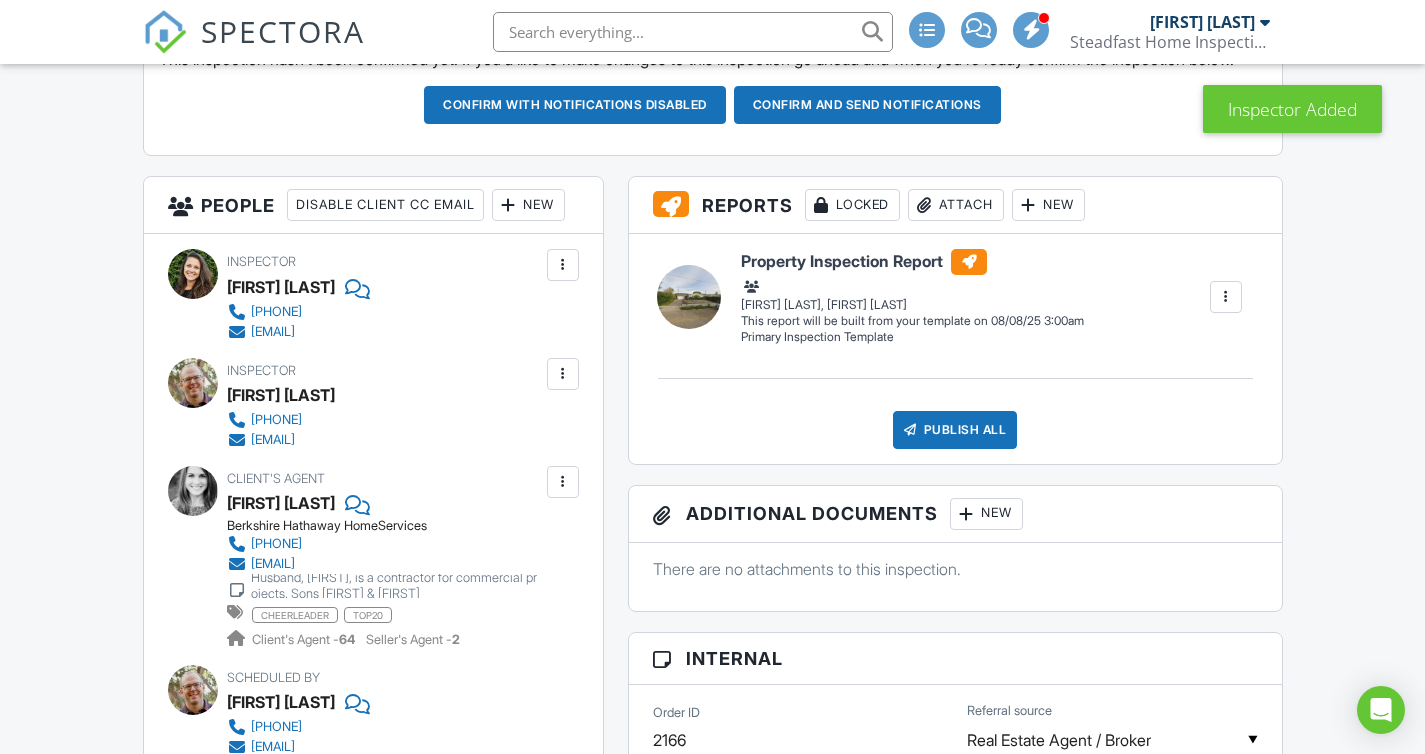 click at bounding box center (563, 265) 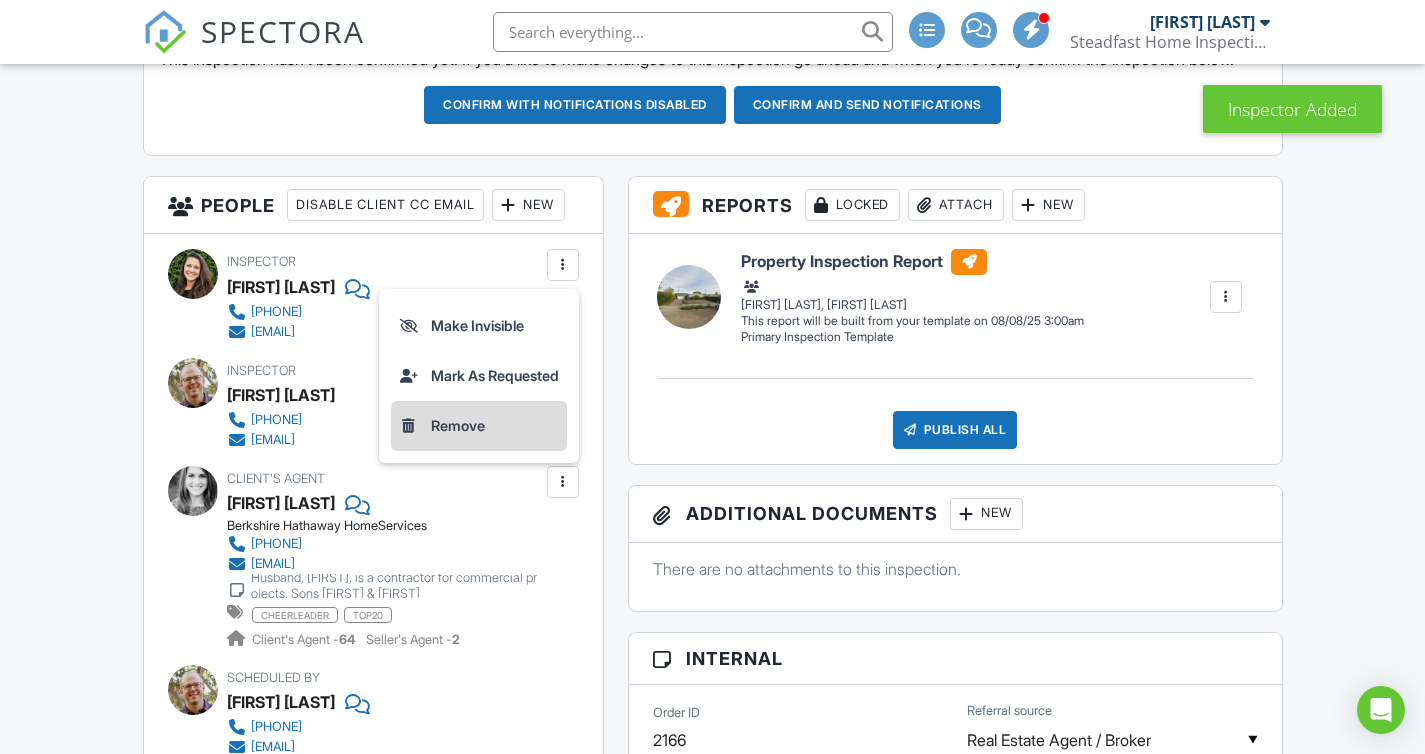 click on "Remove" at bounding box center (479, 426) 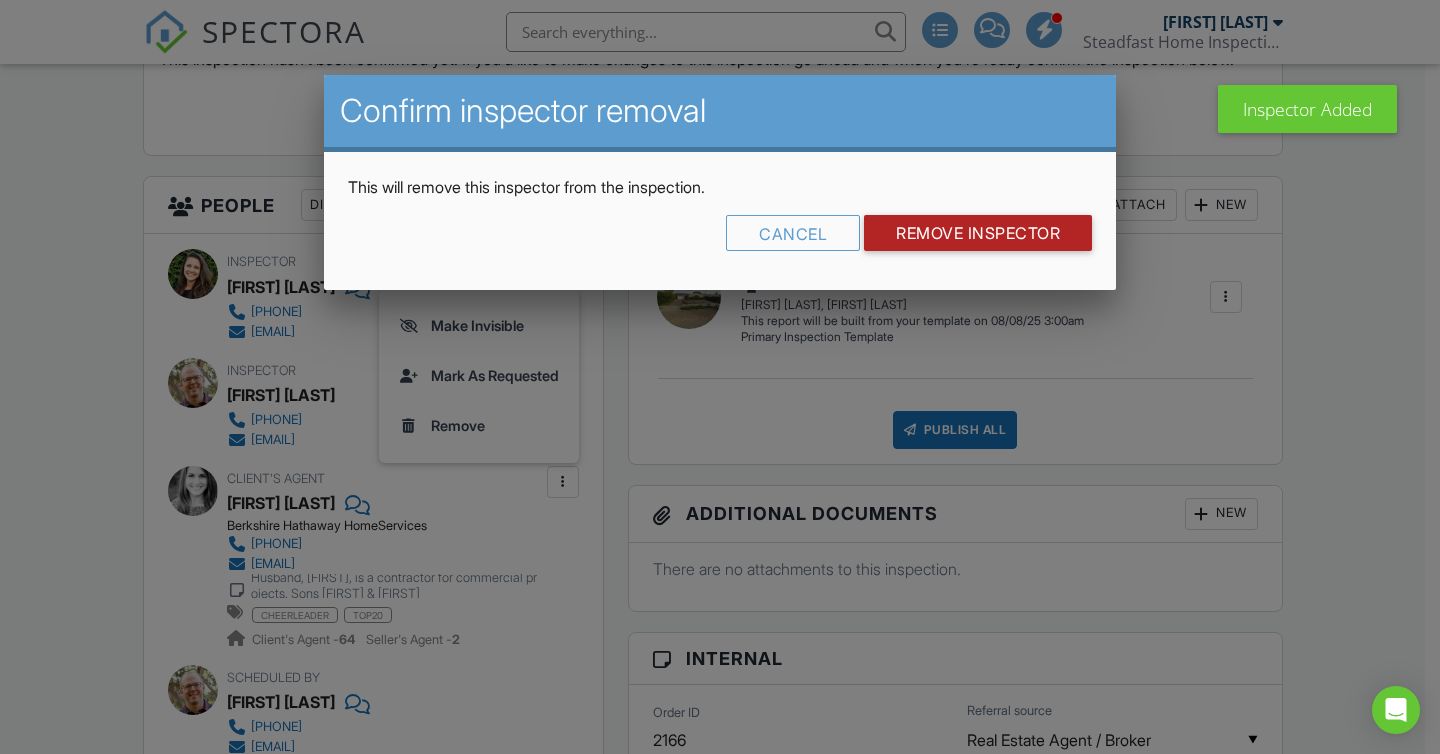 click on "Remove Inspector" at bounding box center [978, 233] 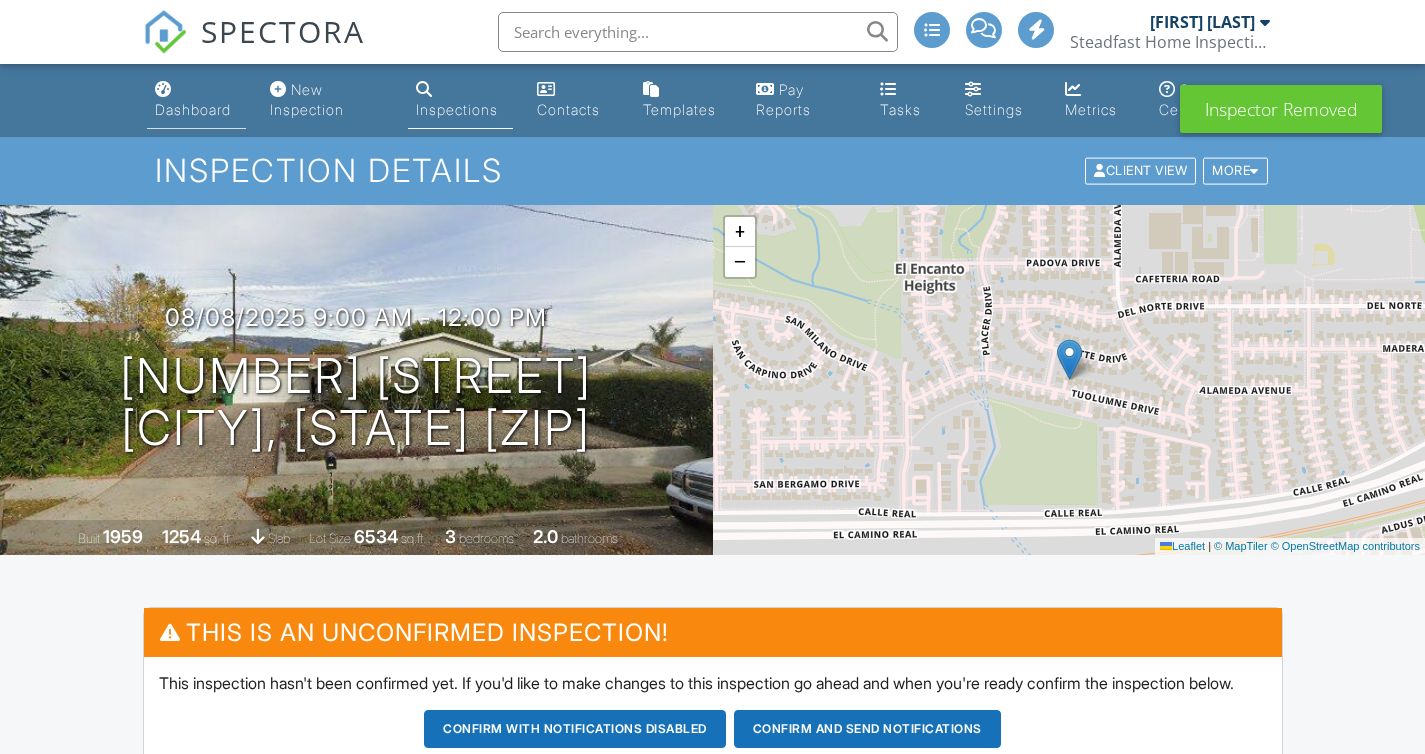 scroll, scrollTop: 11, scrollLeft: 0, axis: vertical 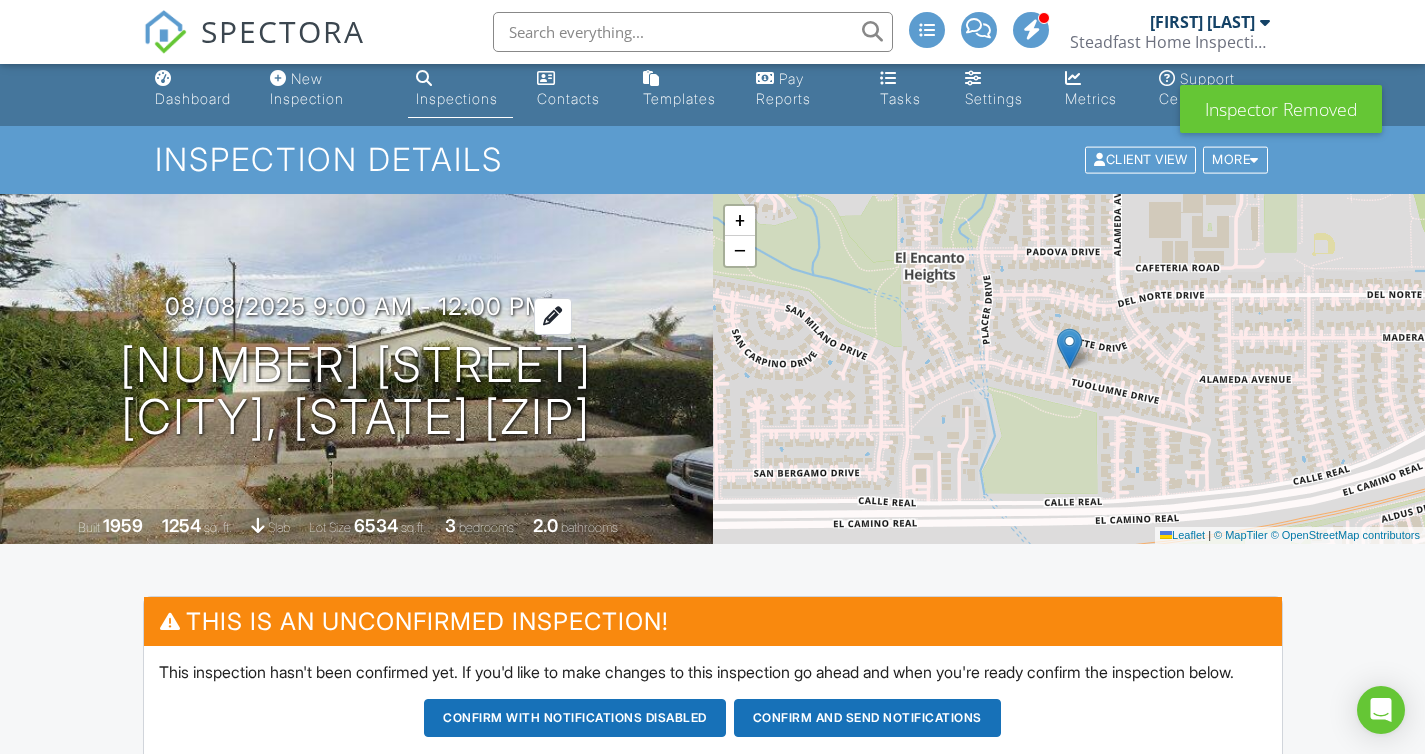 click on "08/08/2025  9:00 am
- 12:00 pm" at bounding box center (356, 306) 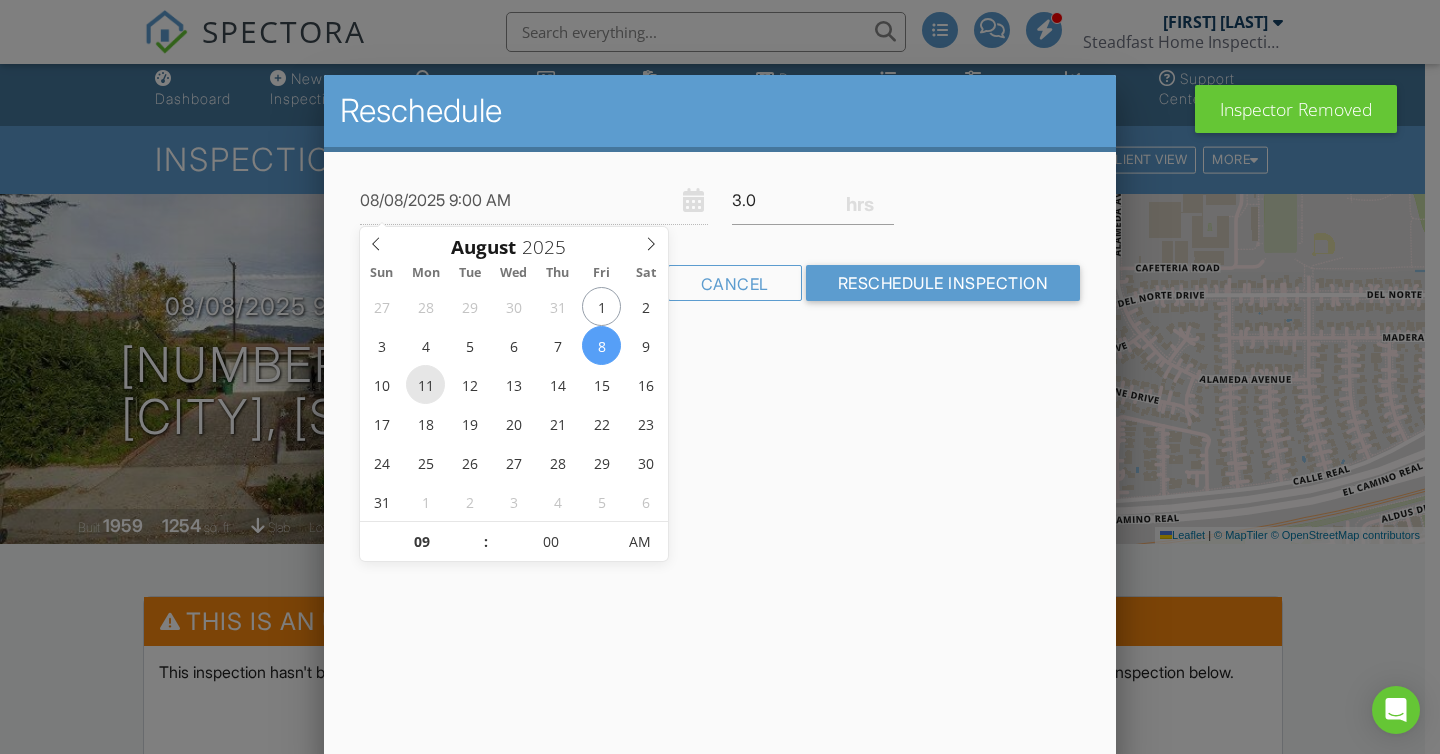 type on "08/11/2025 9:00 AM" 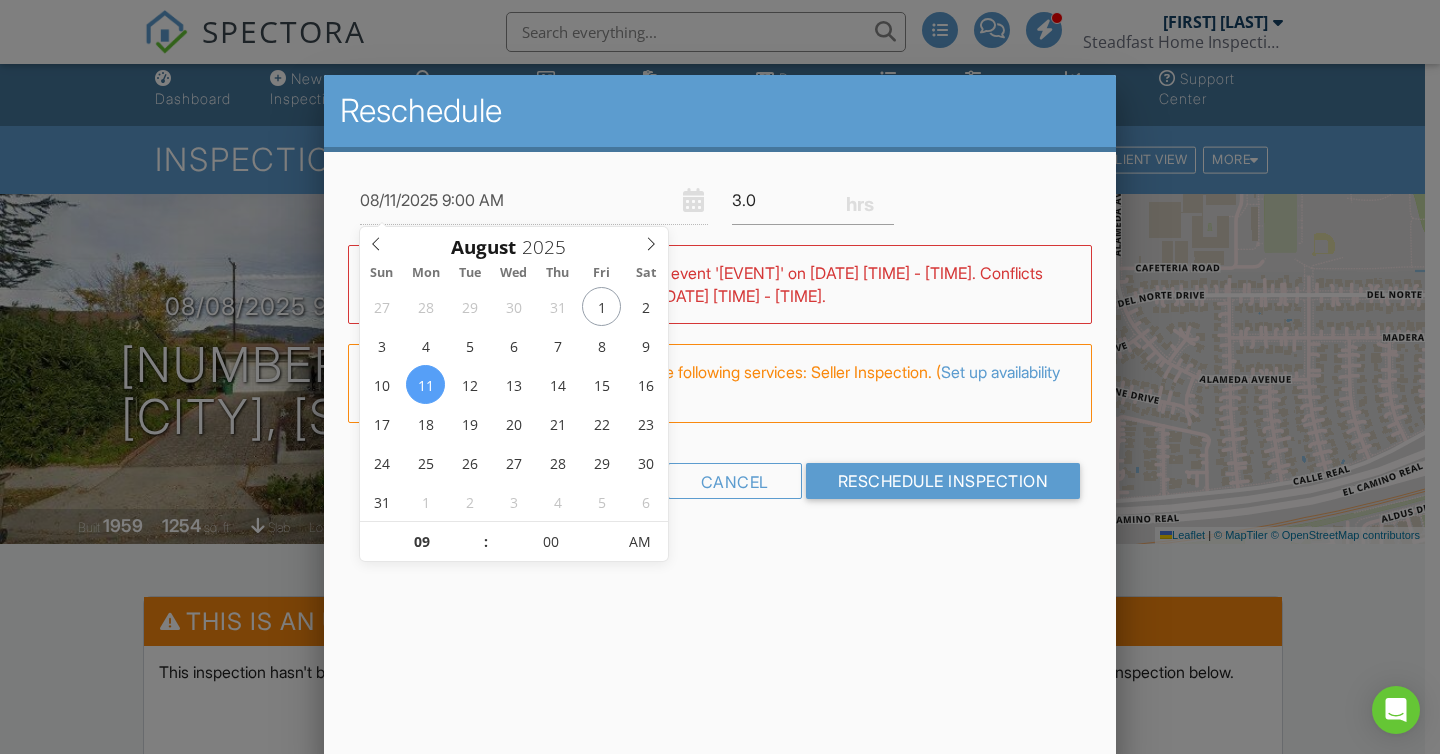 click on "Reschedule
[DATE] [TIME]
3.0
Warning: this date/time is in the past.
WARNING: Conflicts with [FIRST] [LAST]'s event '[EVENT]' on [DATE] [TIME] - [TIME]. Conflicts with [FIRST] [LAST]'s event '[EVENT]' on [DATE] [TIME] - [TIME].
FYI: [FIRST] [LAST] is unable to perform the following services: Seller Inspection. ( Set up availability here. )
Cancel
Reschedule Inspection" at bounding box center [720, 425] 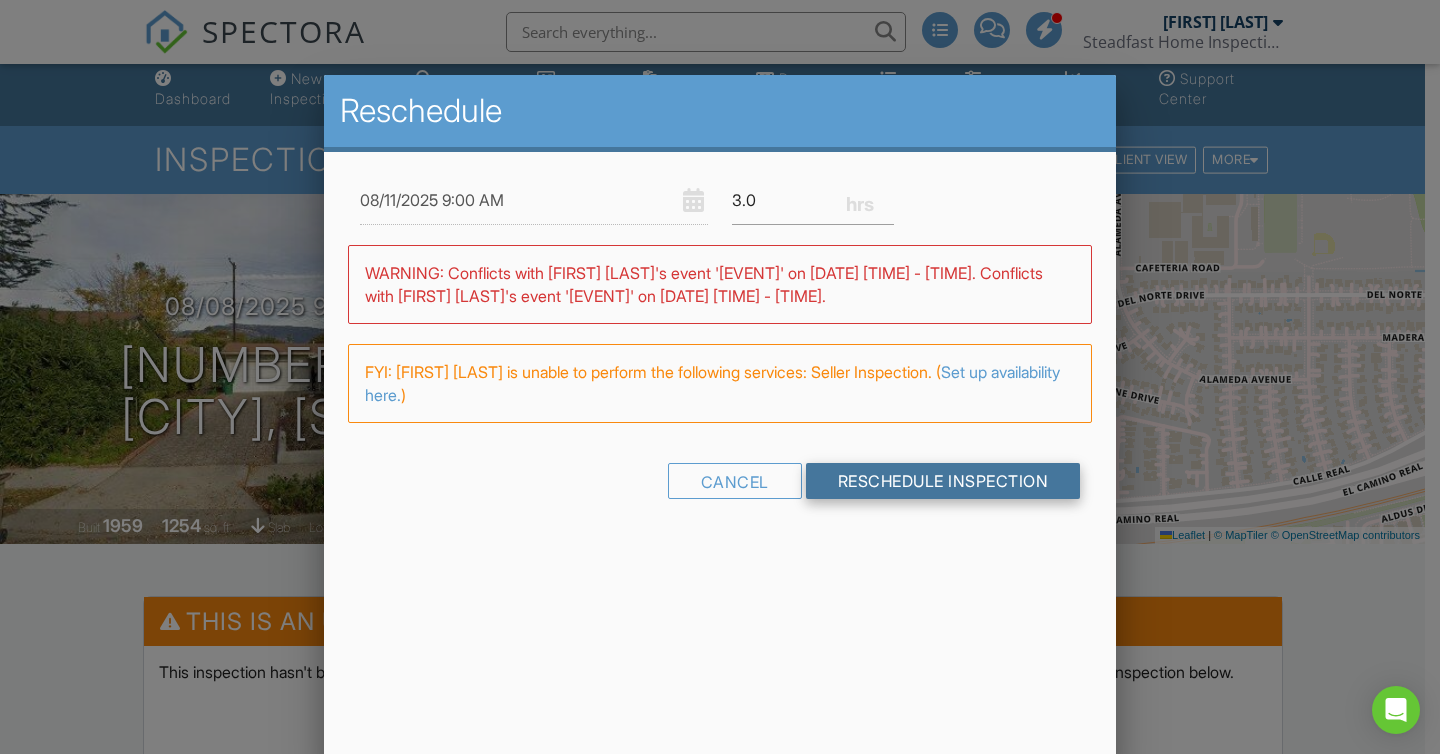 click on "Reschedule Inspection" at bounding box center [943, 481] 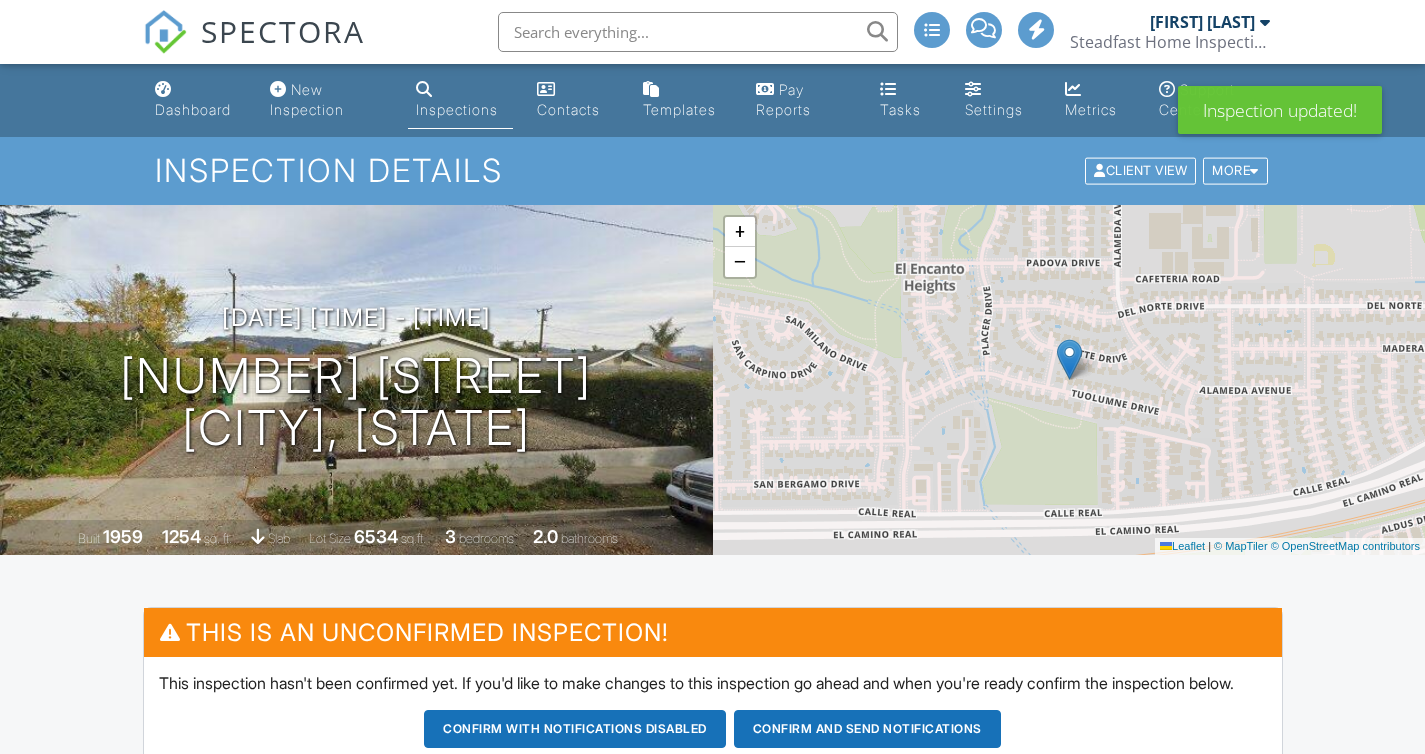 scroll, scrollTop: 0, scrollLeft: 0, axis: both 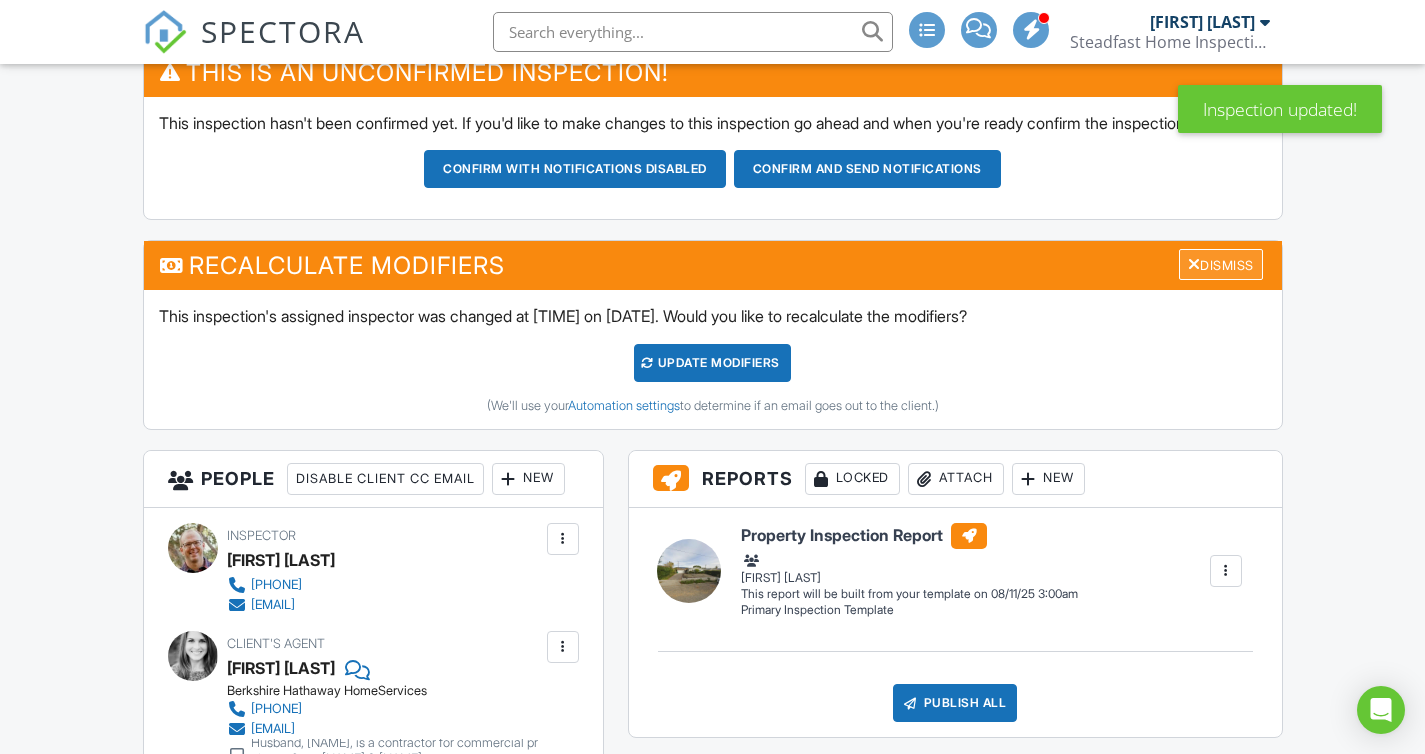 click on "Dismiss" at bounding box center [1221, 264] 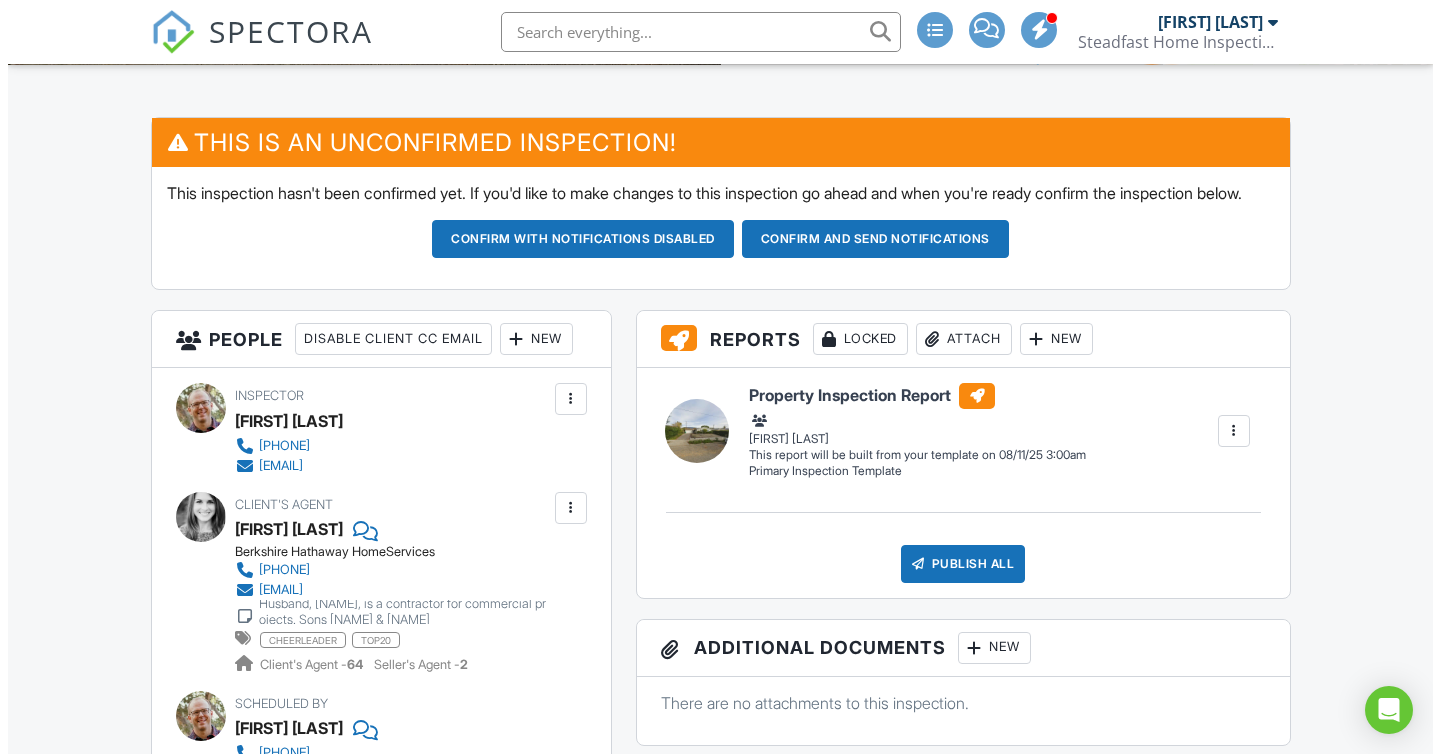 scroll, scrollTop: 0, scrollLeft: 0, axis: both 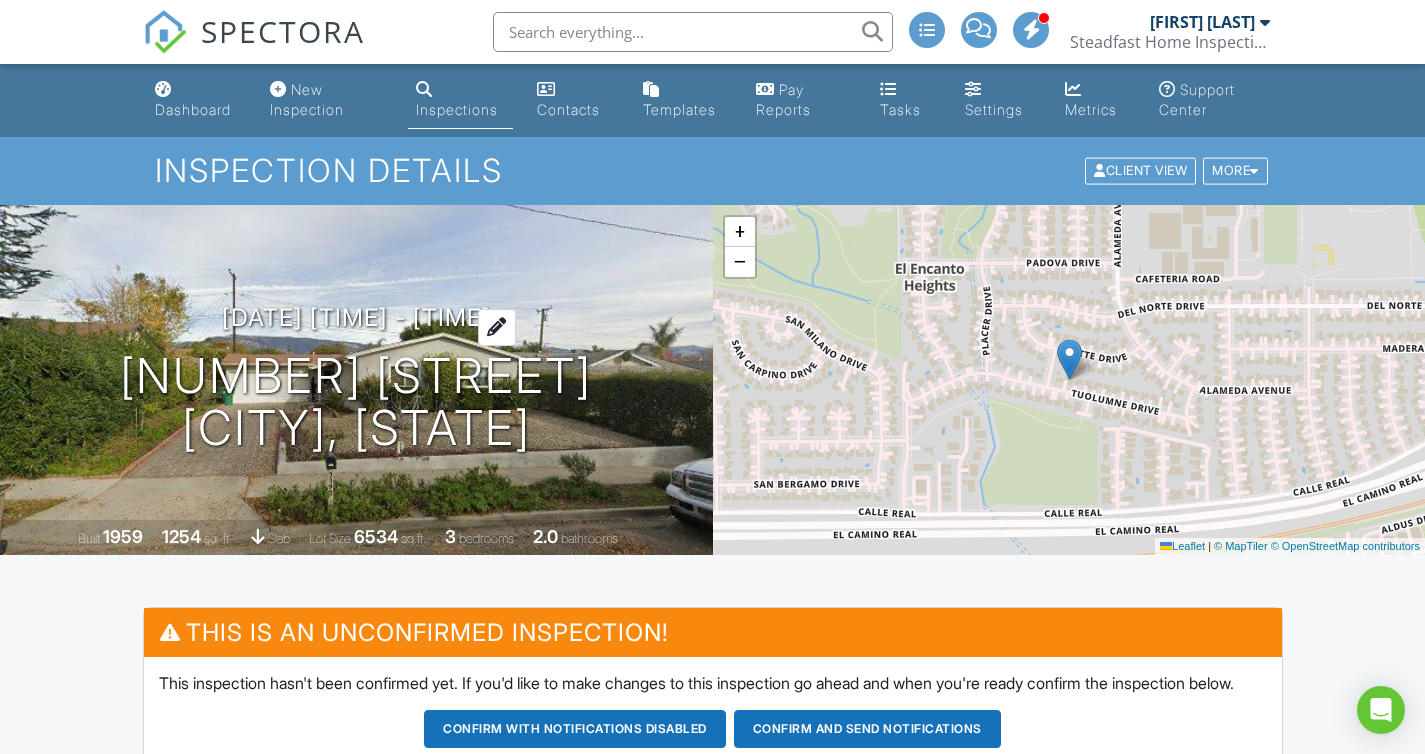 click on "08/11/2025  9:00 am
- 12:00 pm" at bounding box center (356, 317) 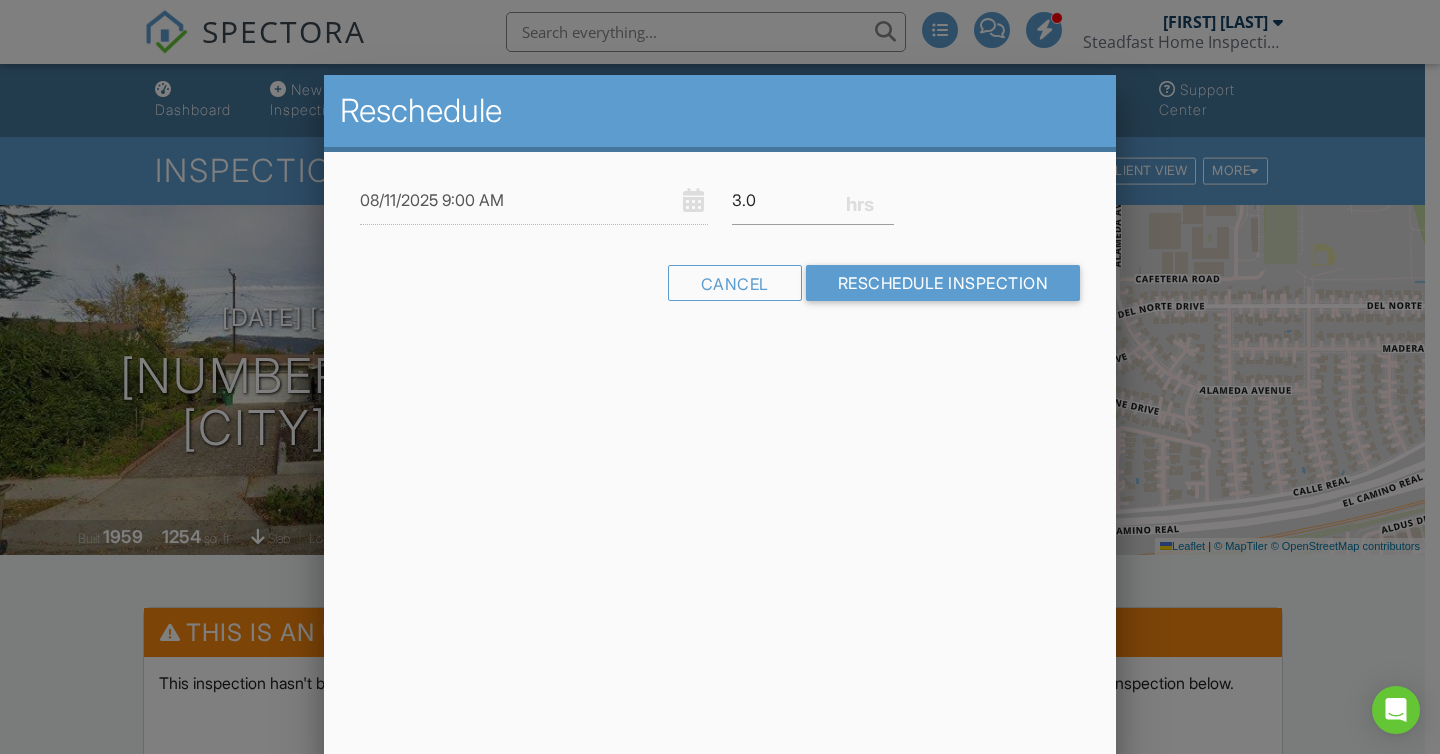 click on "Reschedule
08/11/2025 9:00 AM
3.0
Warning: this date/time is in the past.
Cancel
Reschedule Inspection" at bounding box center [720, 425] 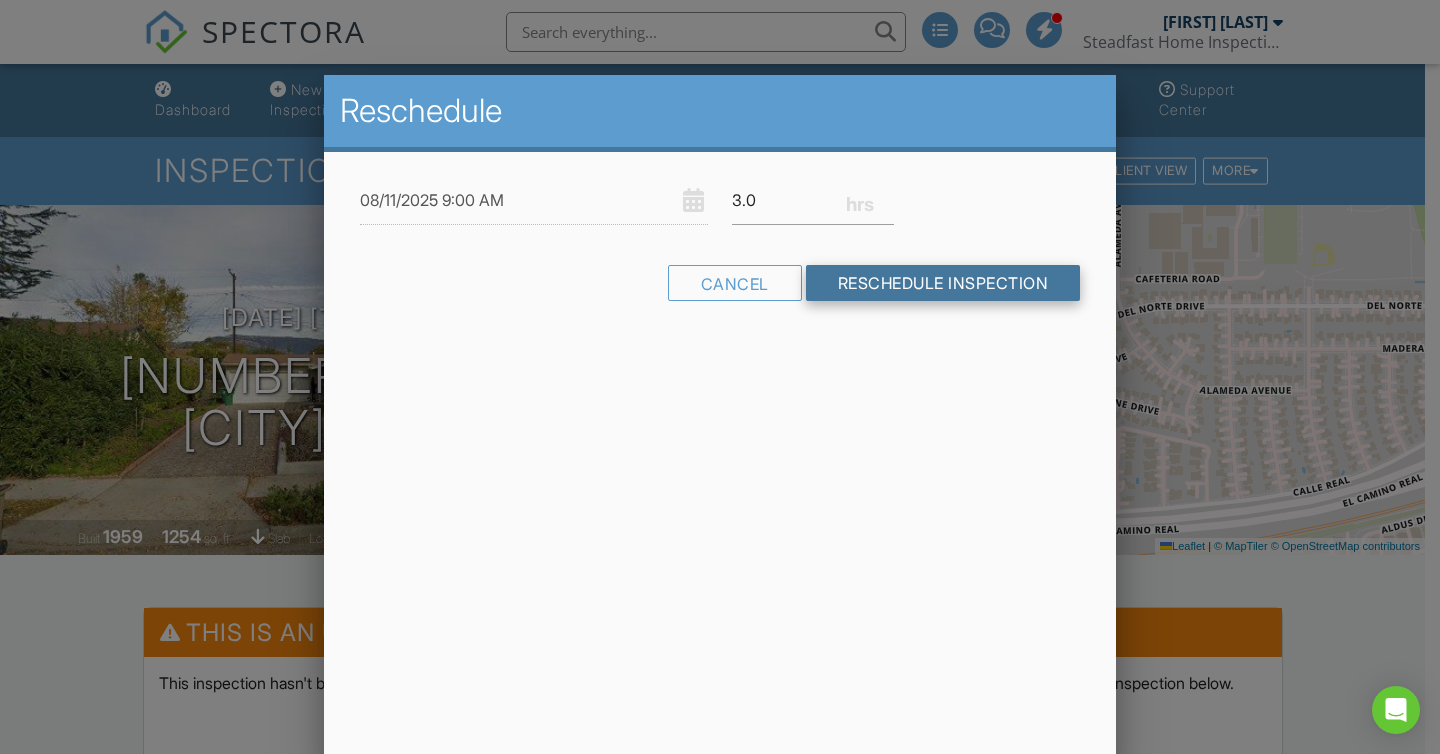 click on "Reschedule Inspection" at bounding box center (943, 283) 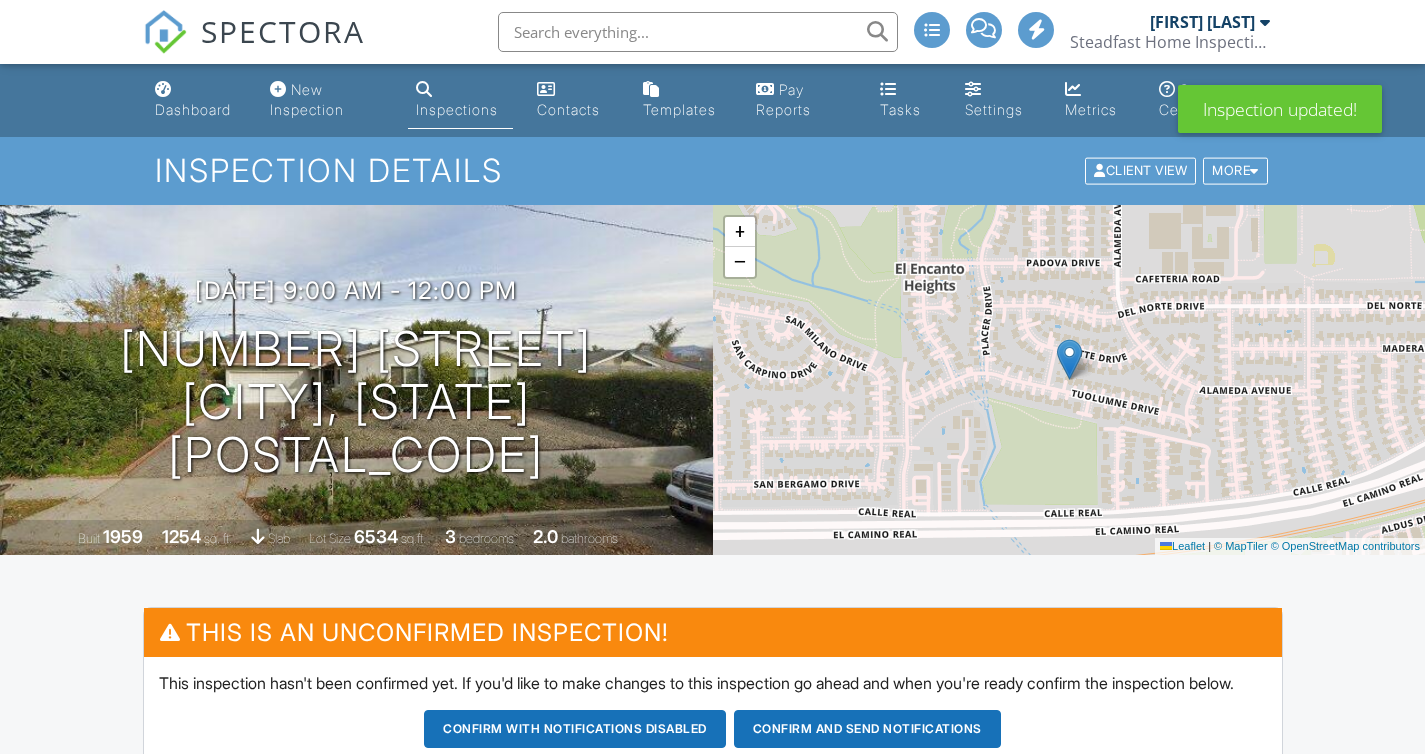 scroll, scrollTop: 0, scrollLeft: 0, axis: both 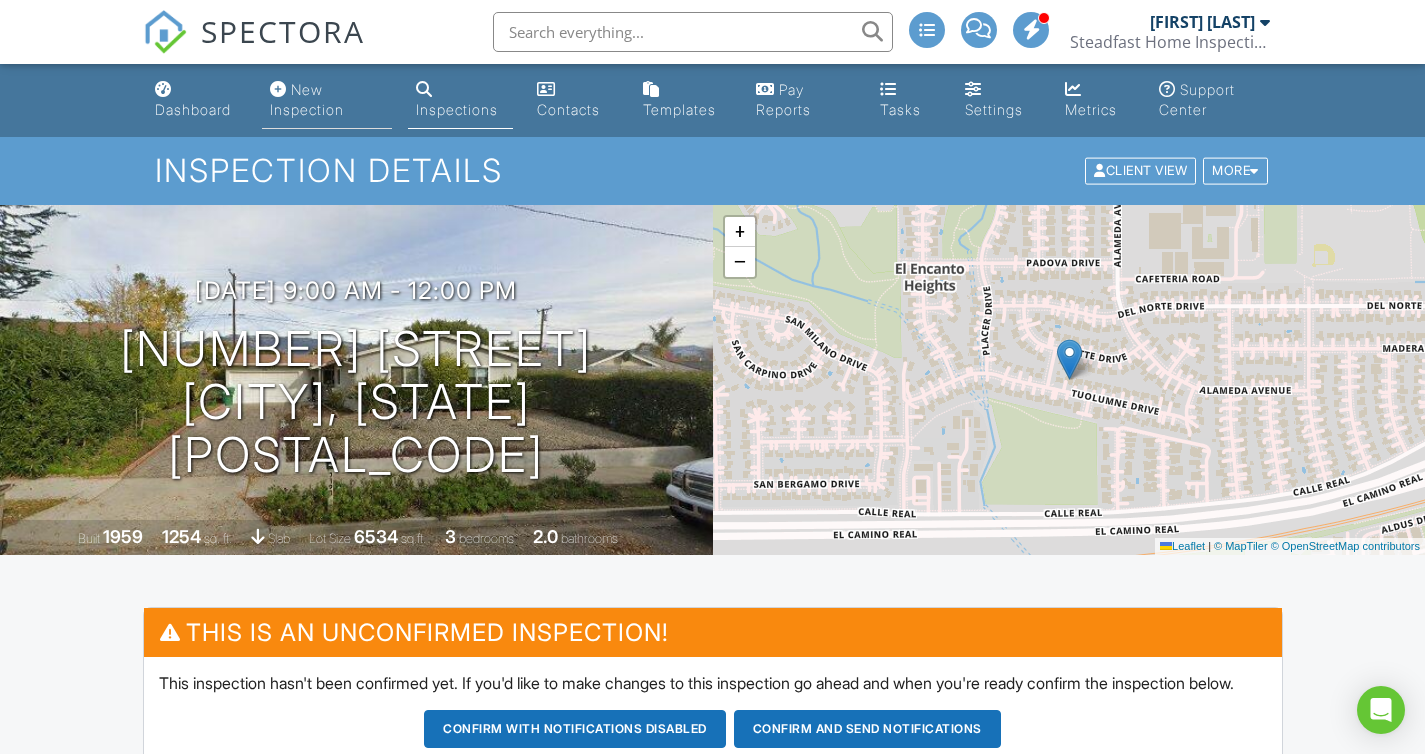 click at bounding box center (278, 89) 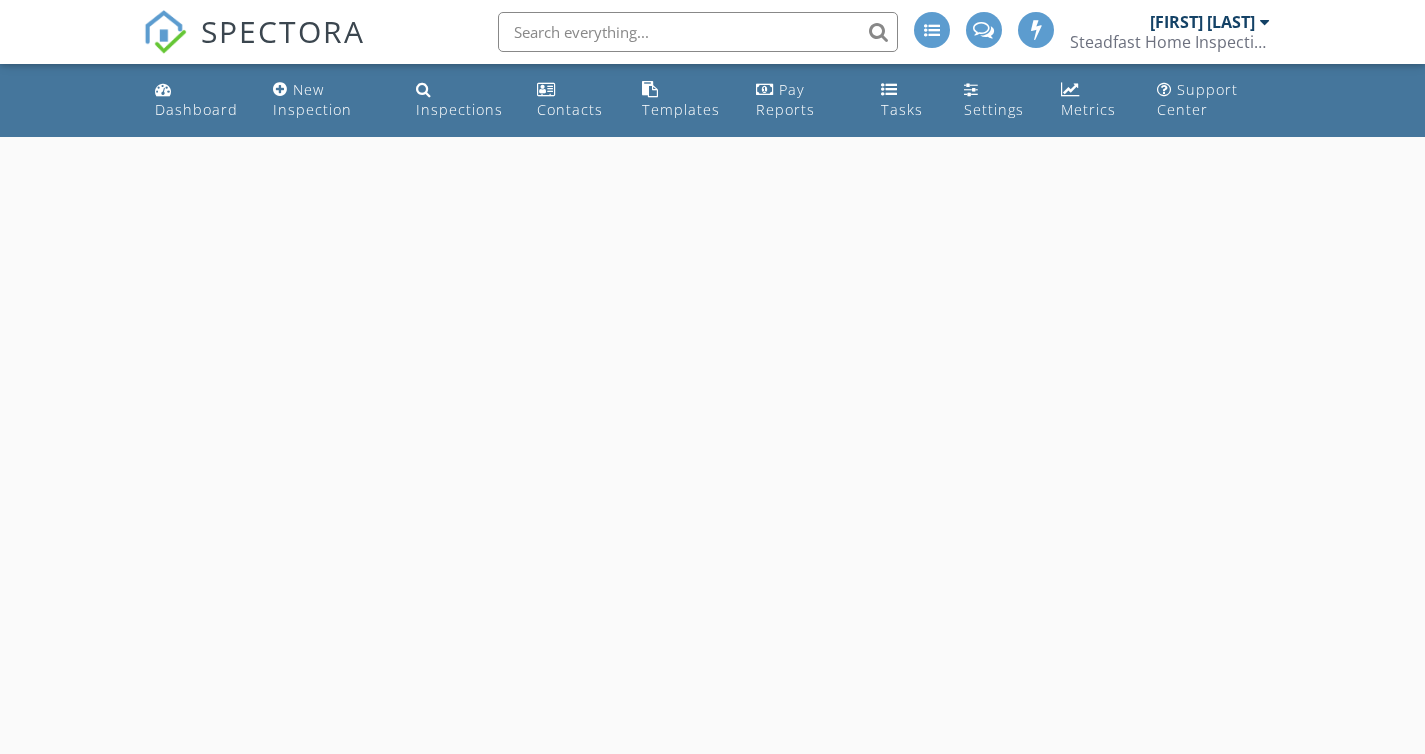 scroll, scrollTop: 0, scrollLeft: 0, axis: both 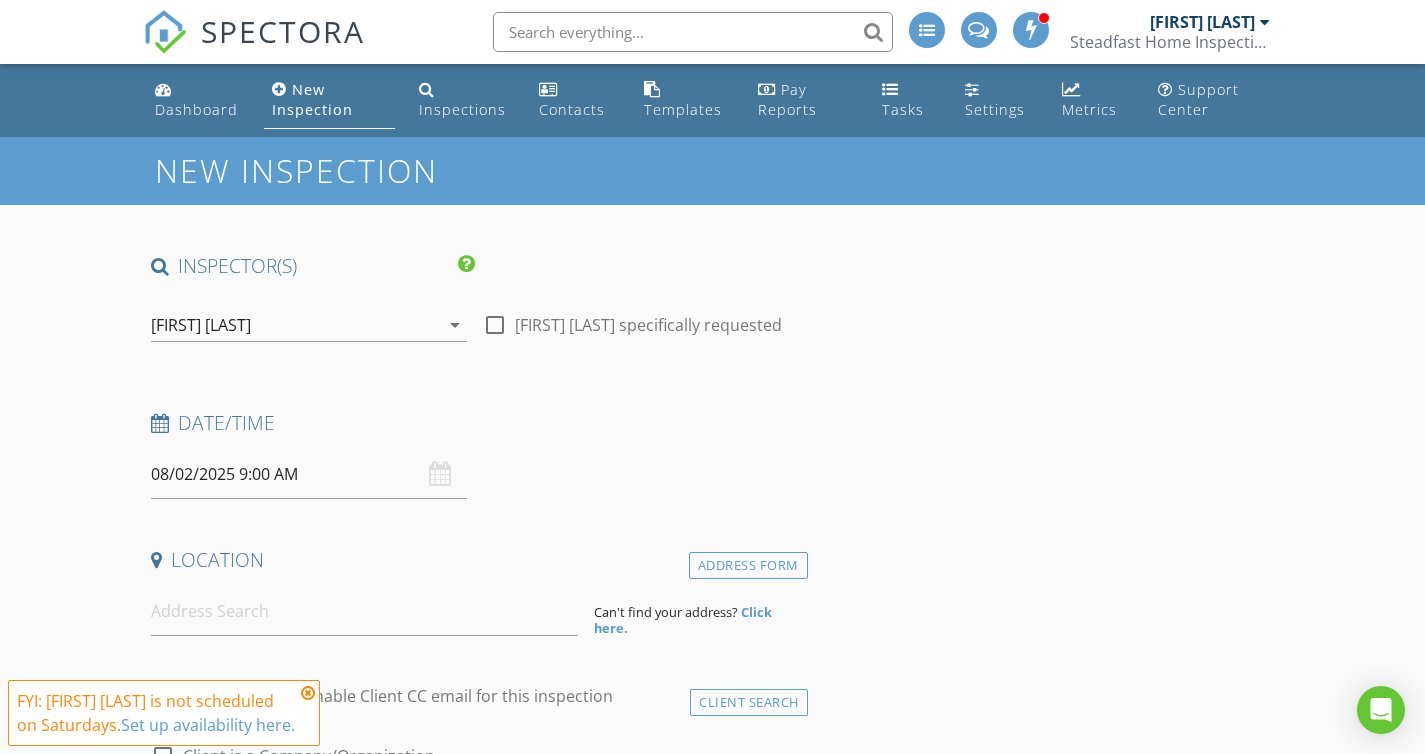click on "[FIRST] [LAST]" at bounding box center [295, 325] 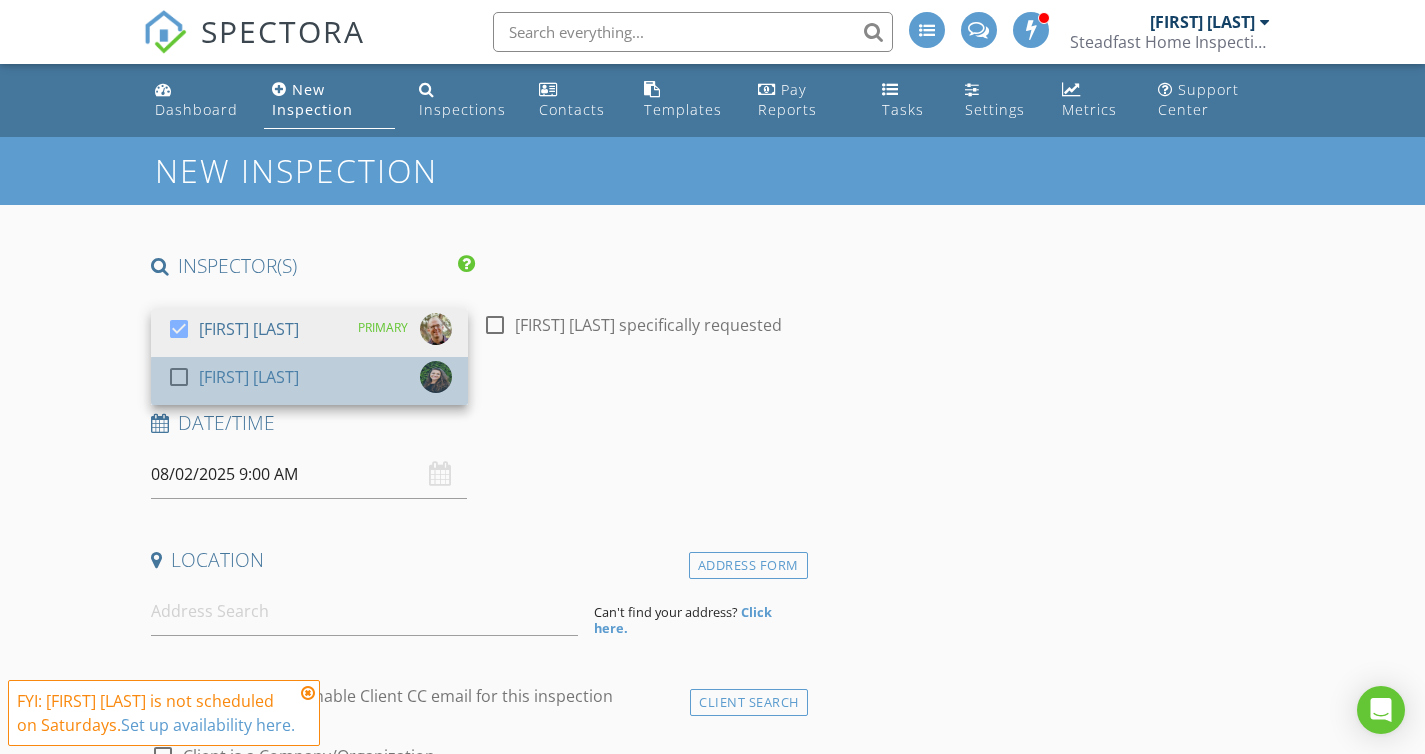 click on "[FIRST] [LAST]" at bounding box center (249, 377) 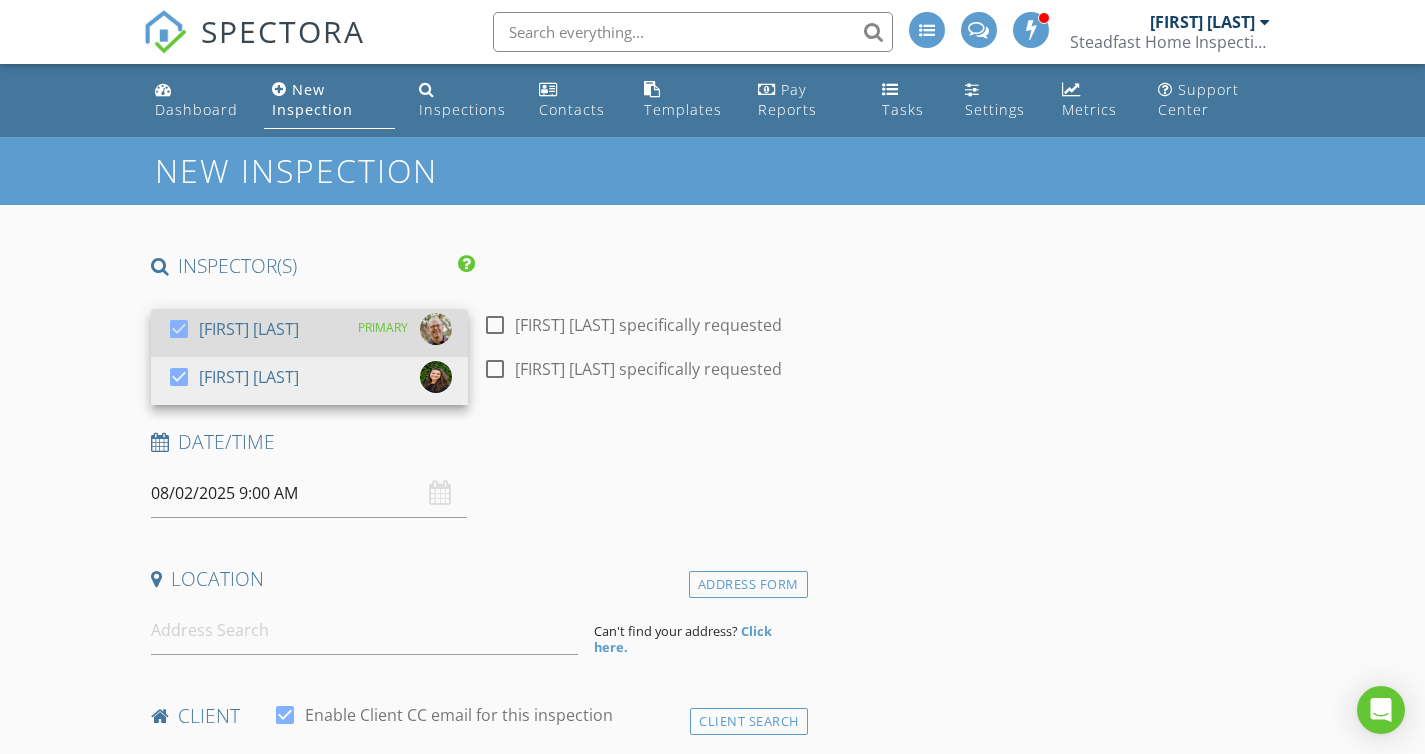 click on "[FIRST] [LAST]" at bounding box center [249, 329] 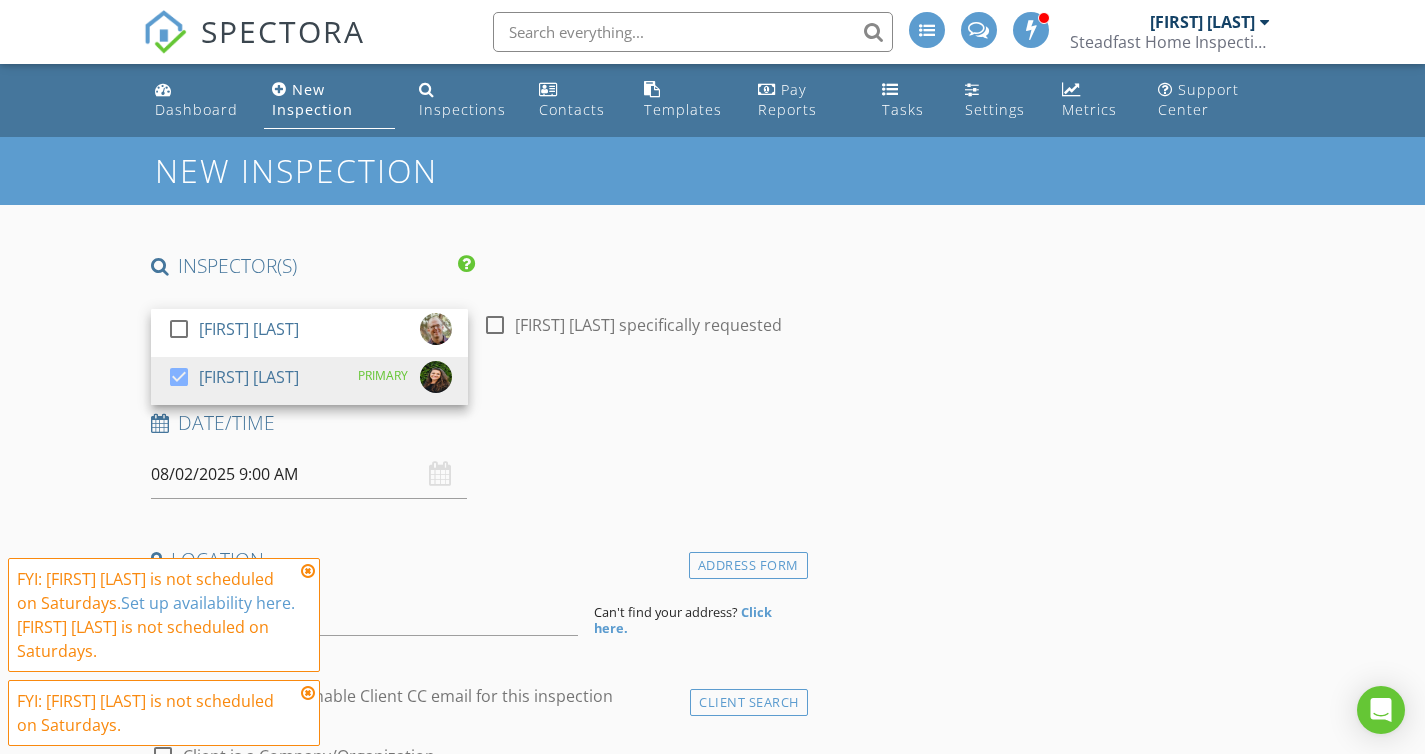 click on "08/02/2025 9:00 AM" at bounding box center (309, 474) 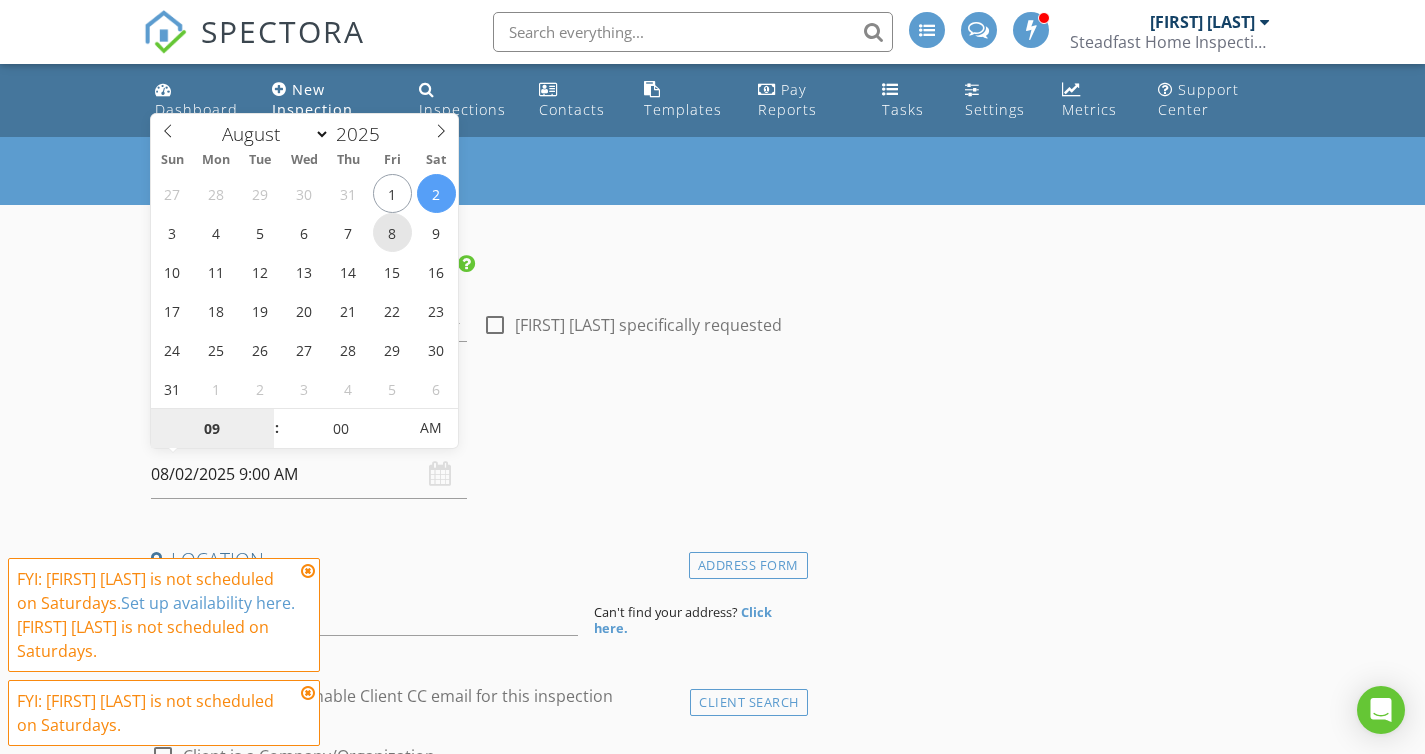 type on "08/08/2025 9:00 AM" 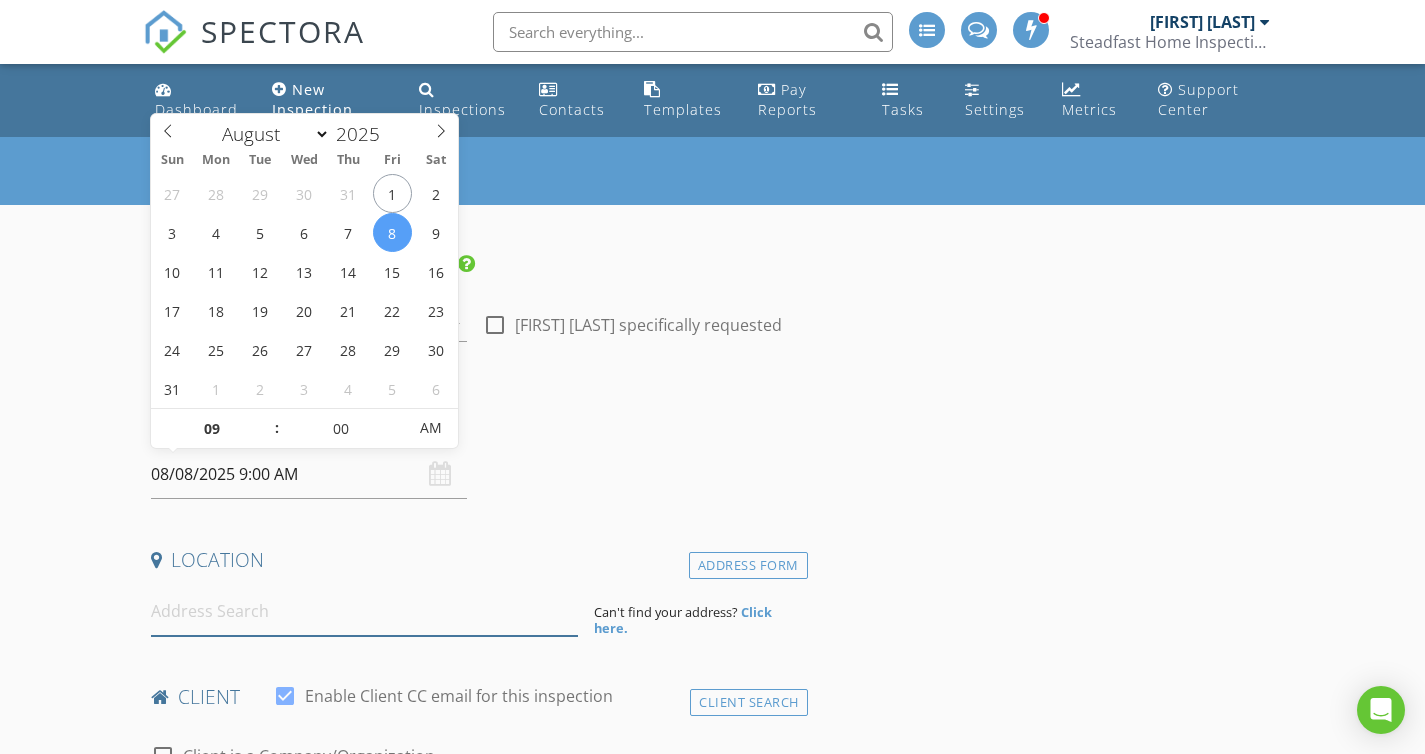 click at bounding box center (364, 611) 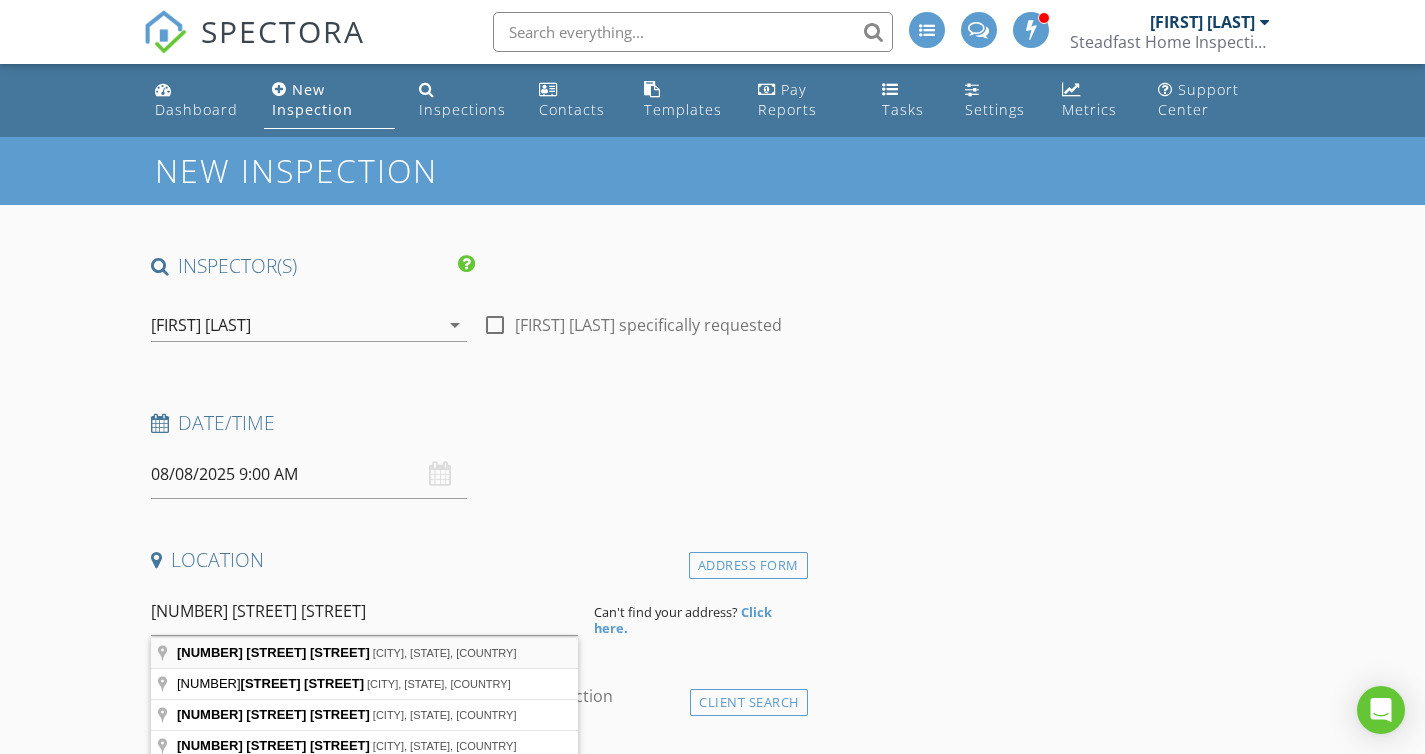 type on "5925 Birch St, Carpinteria, CA, USA" 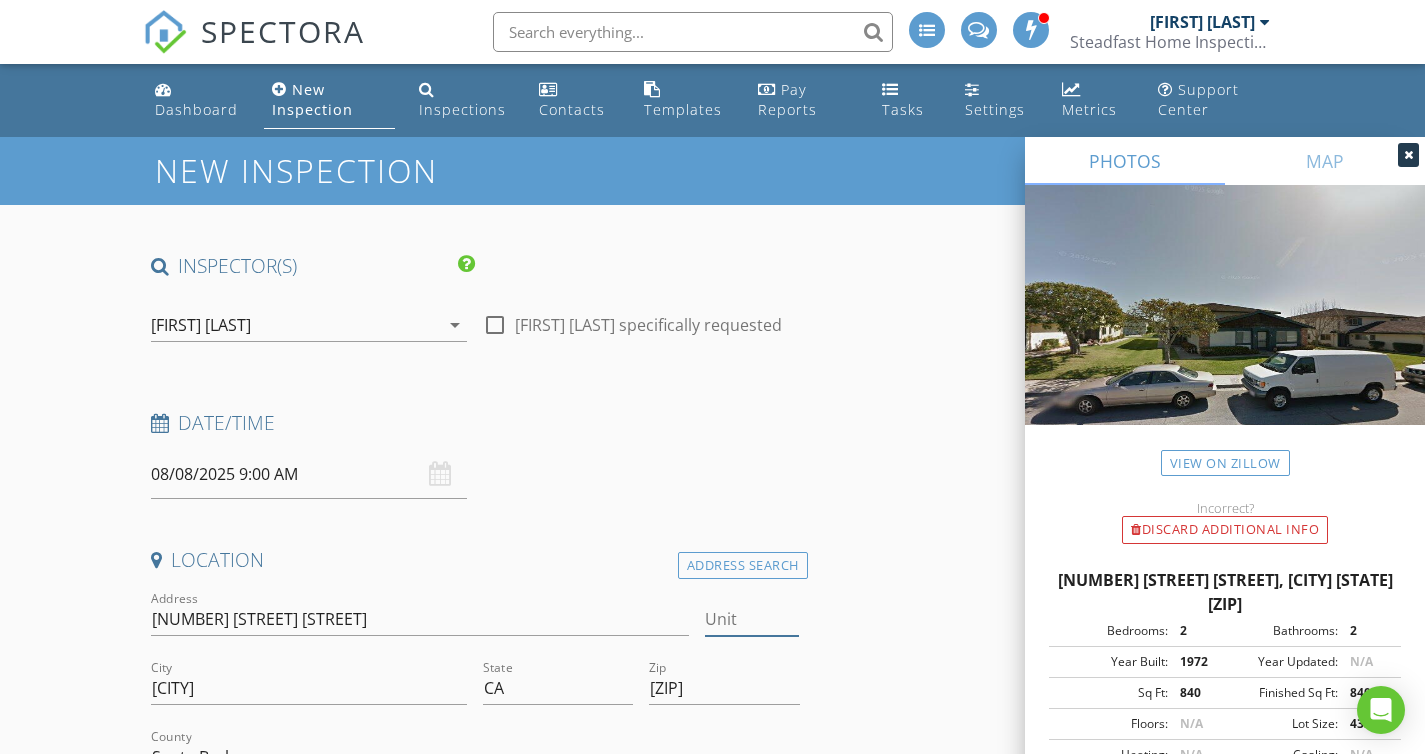 click on "Unit" at bounding box center (752, 619) 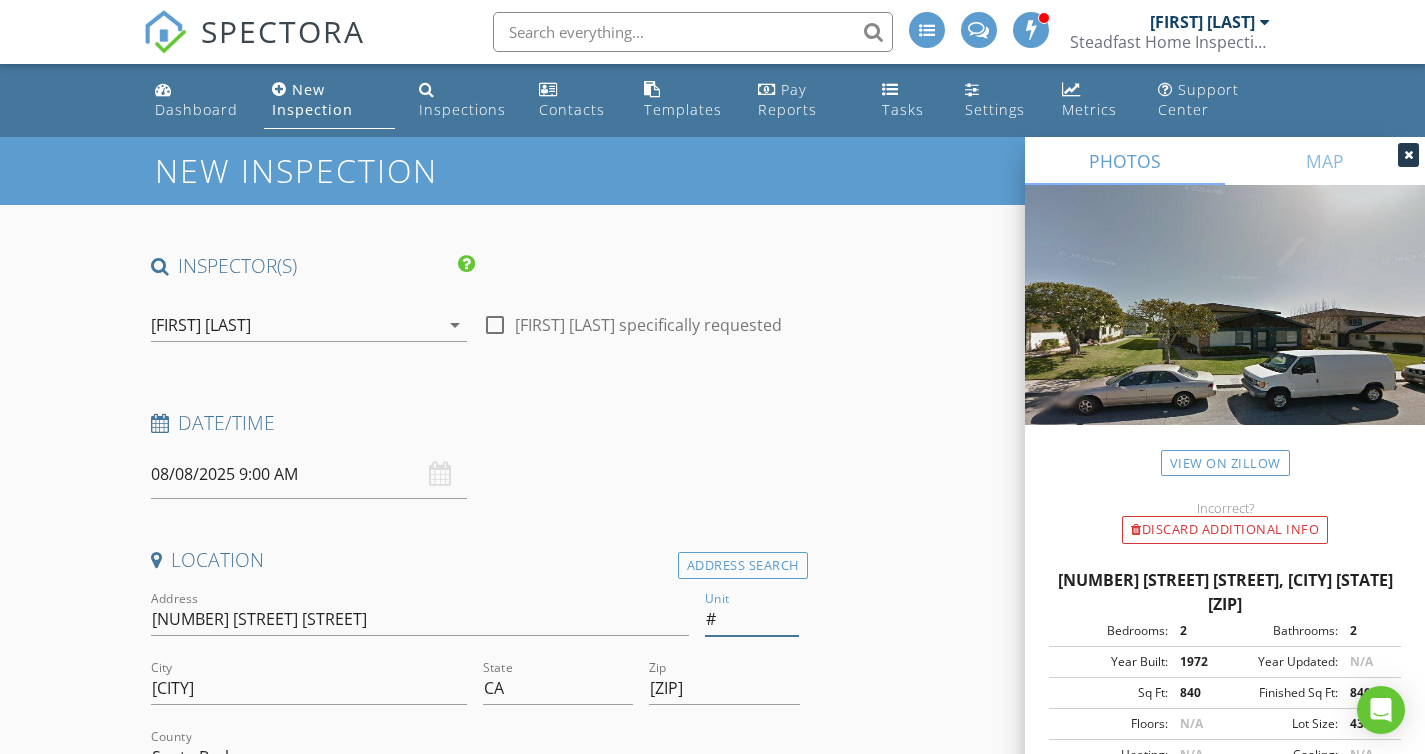 type on "#4" 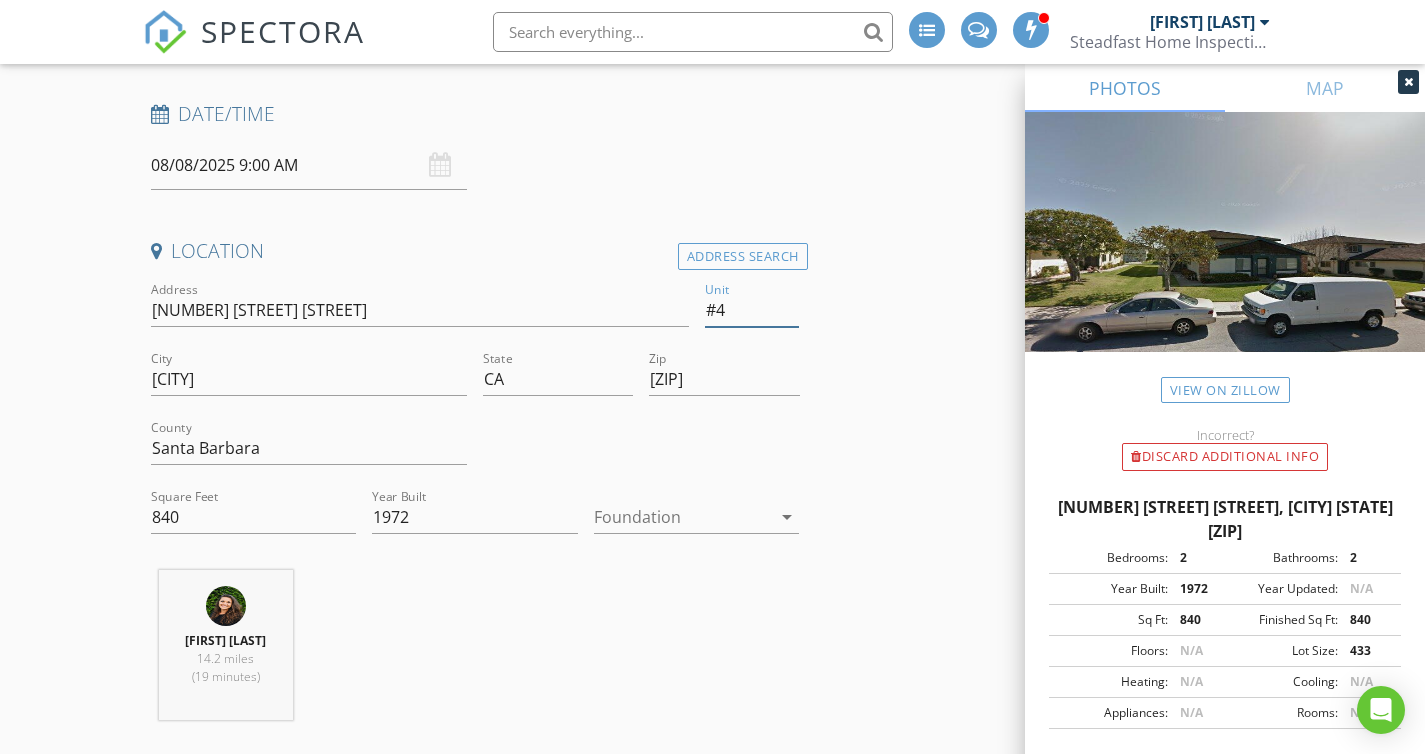 scroll, scrollTop: 344, scrollLeft: 0, axis: vertical 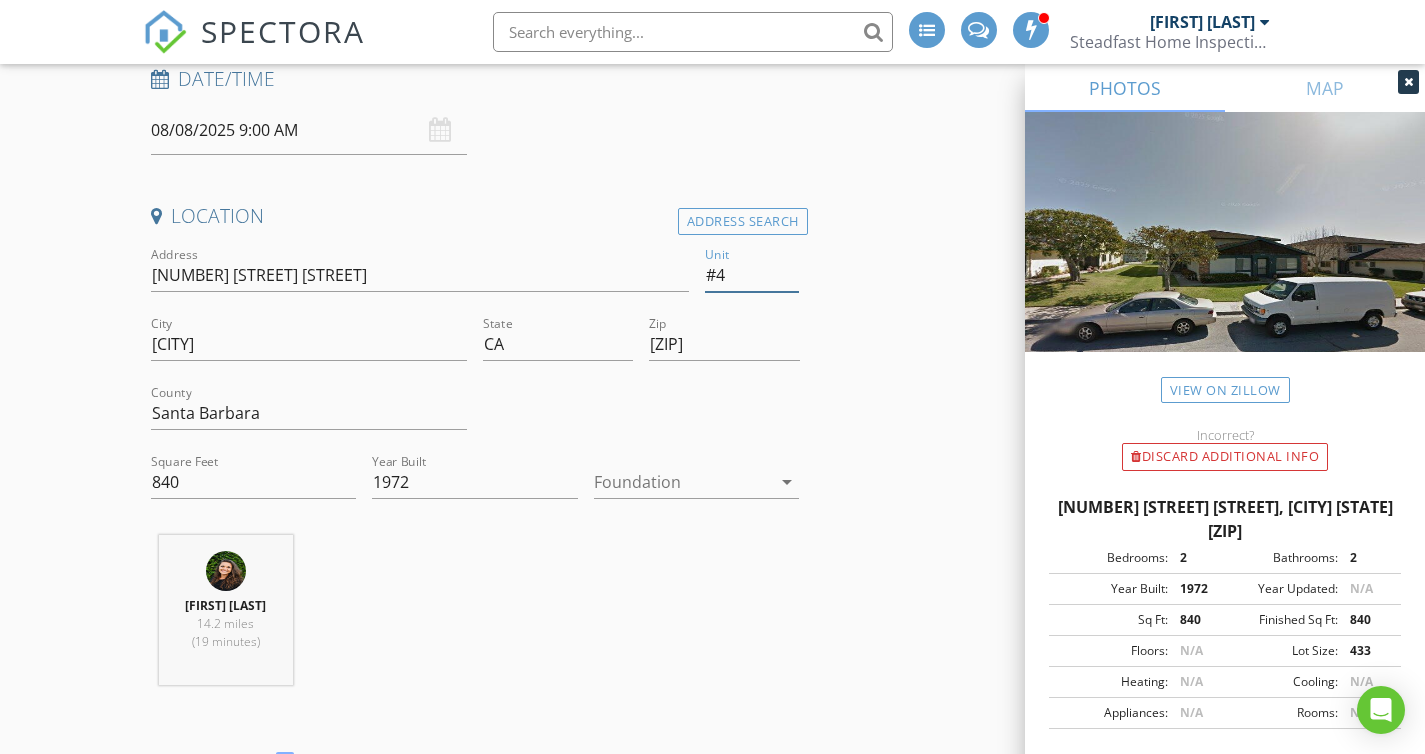 type 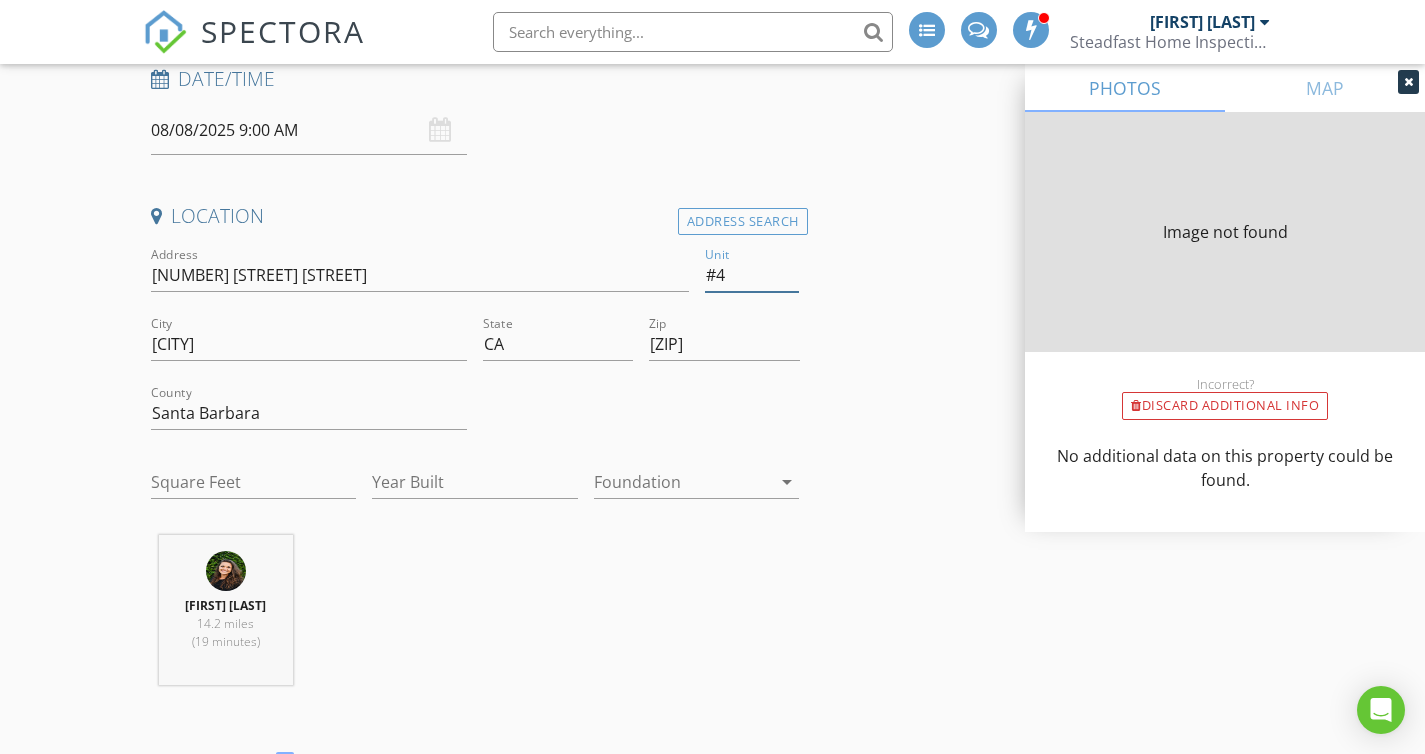type on "#4" 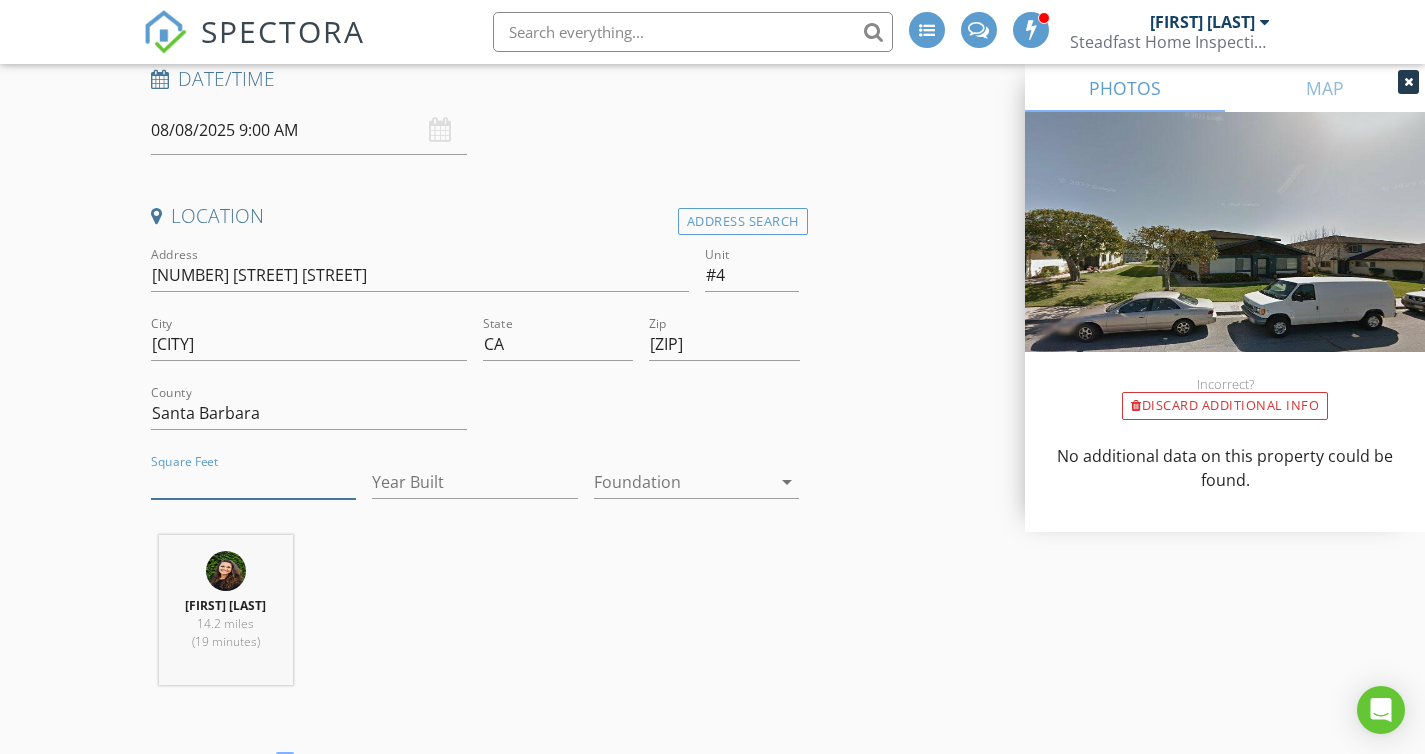 click on "Square Feet" at bounding box center (254, 482) 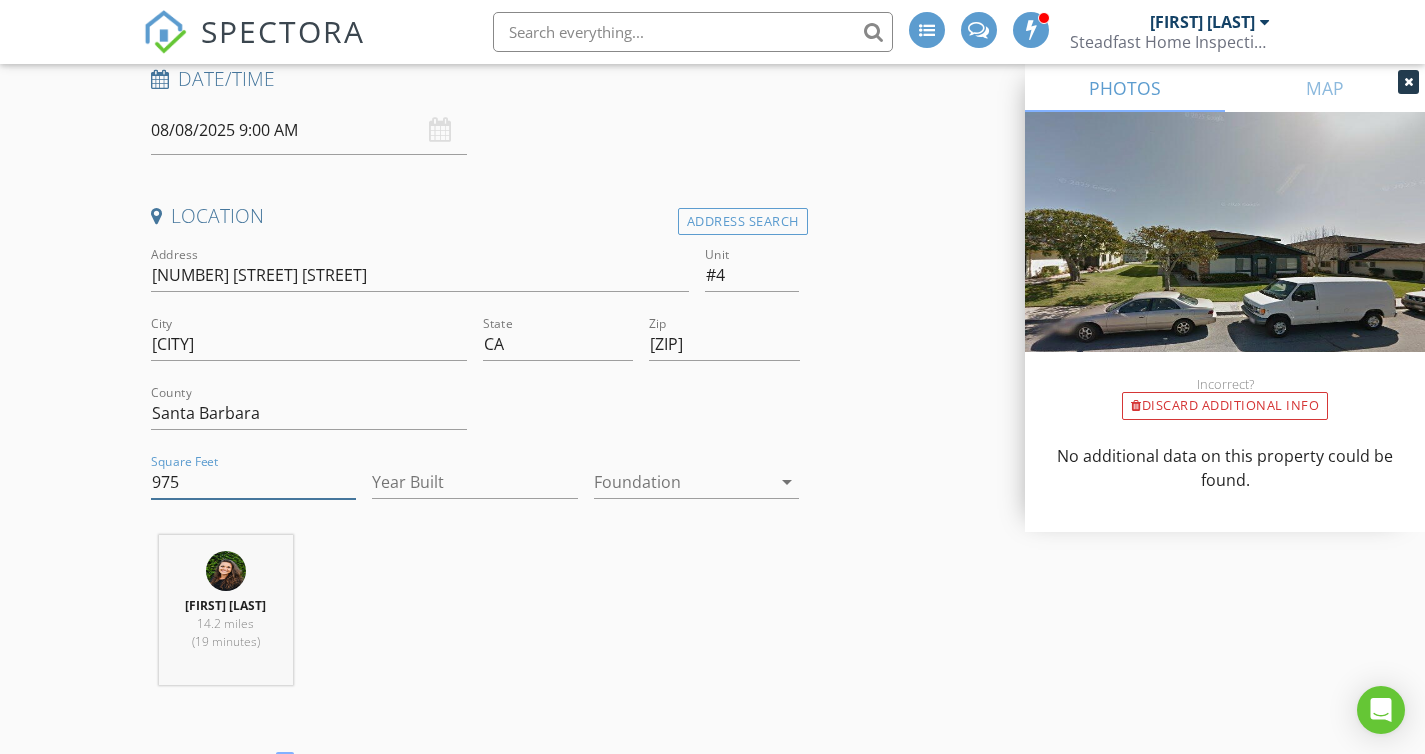 click on "975" at bounding box center [254, 482] 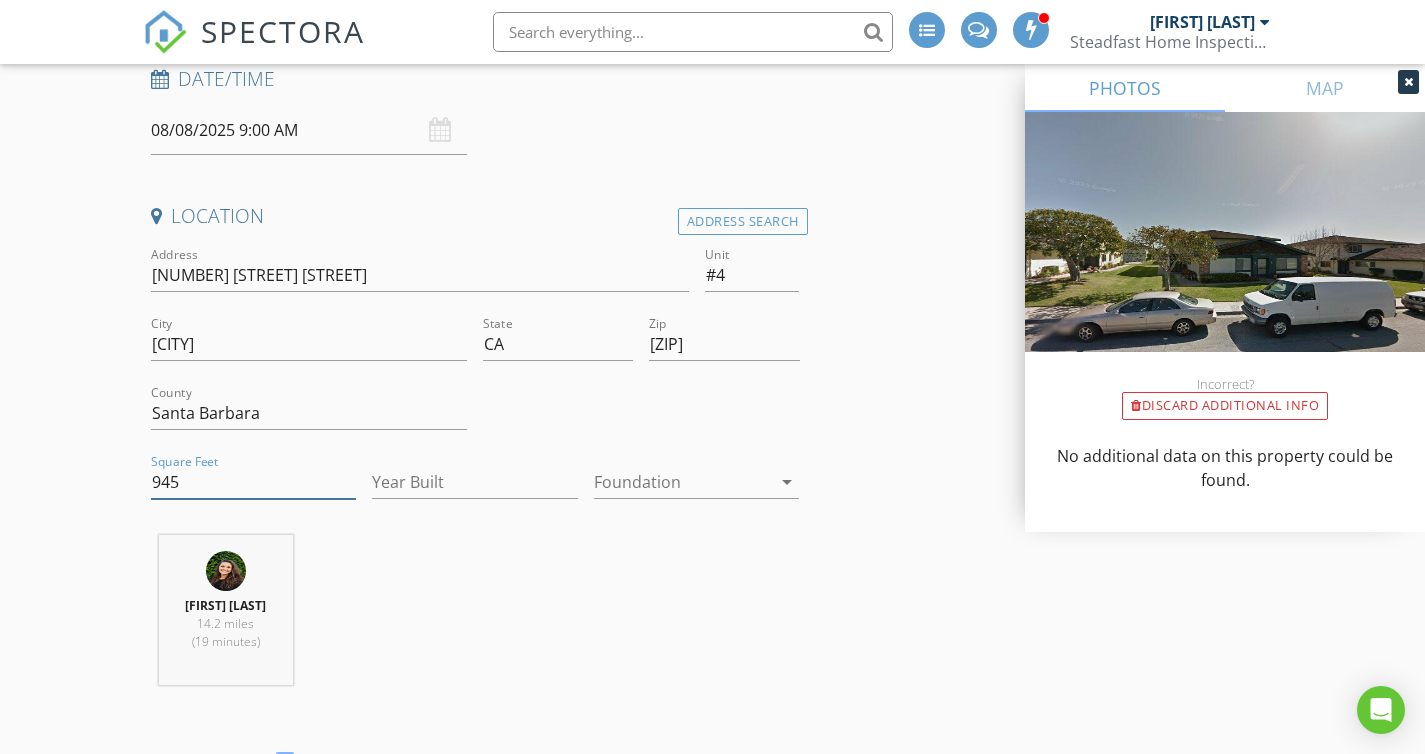 type on "945" 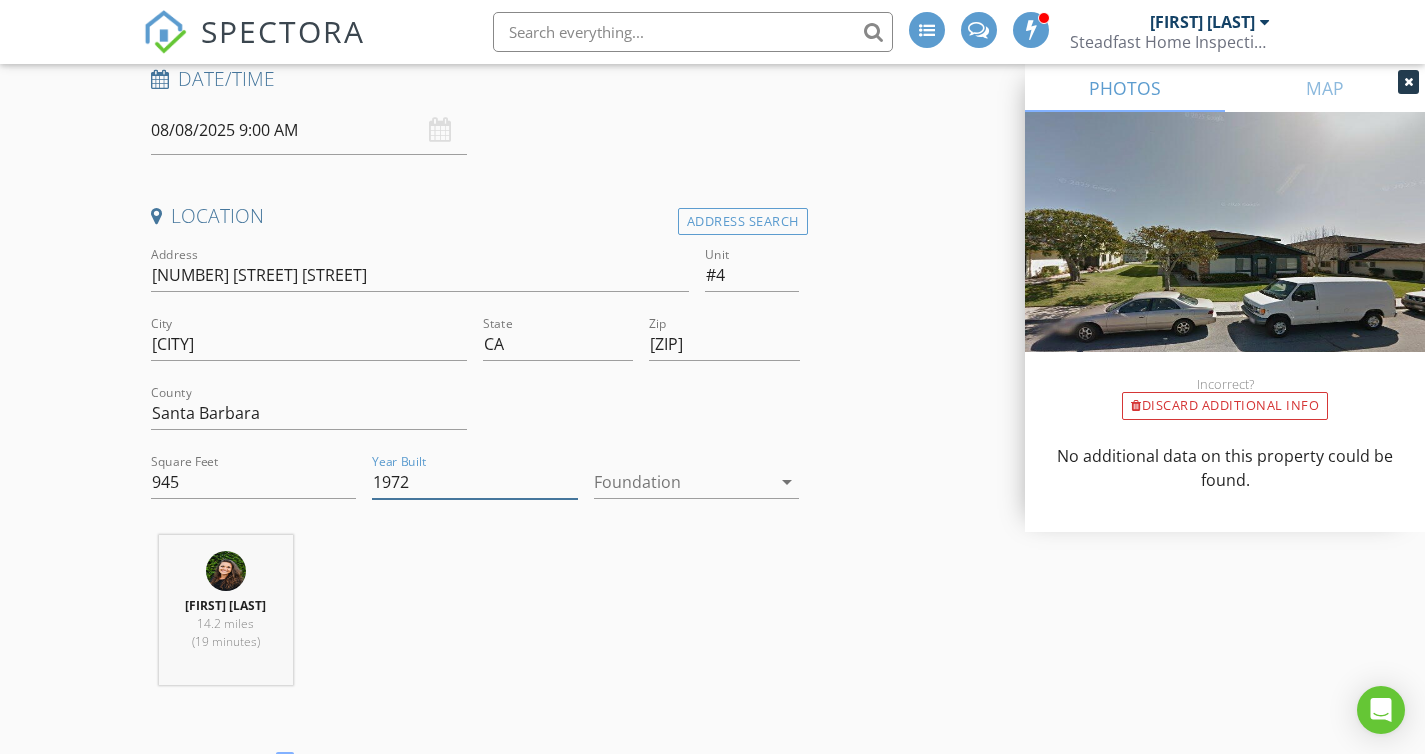 type on "1972" 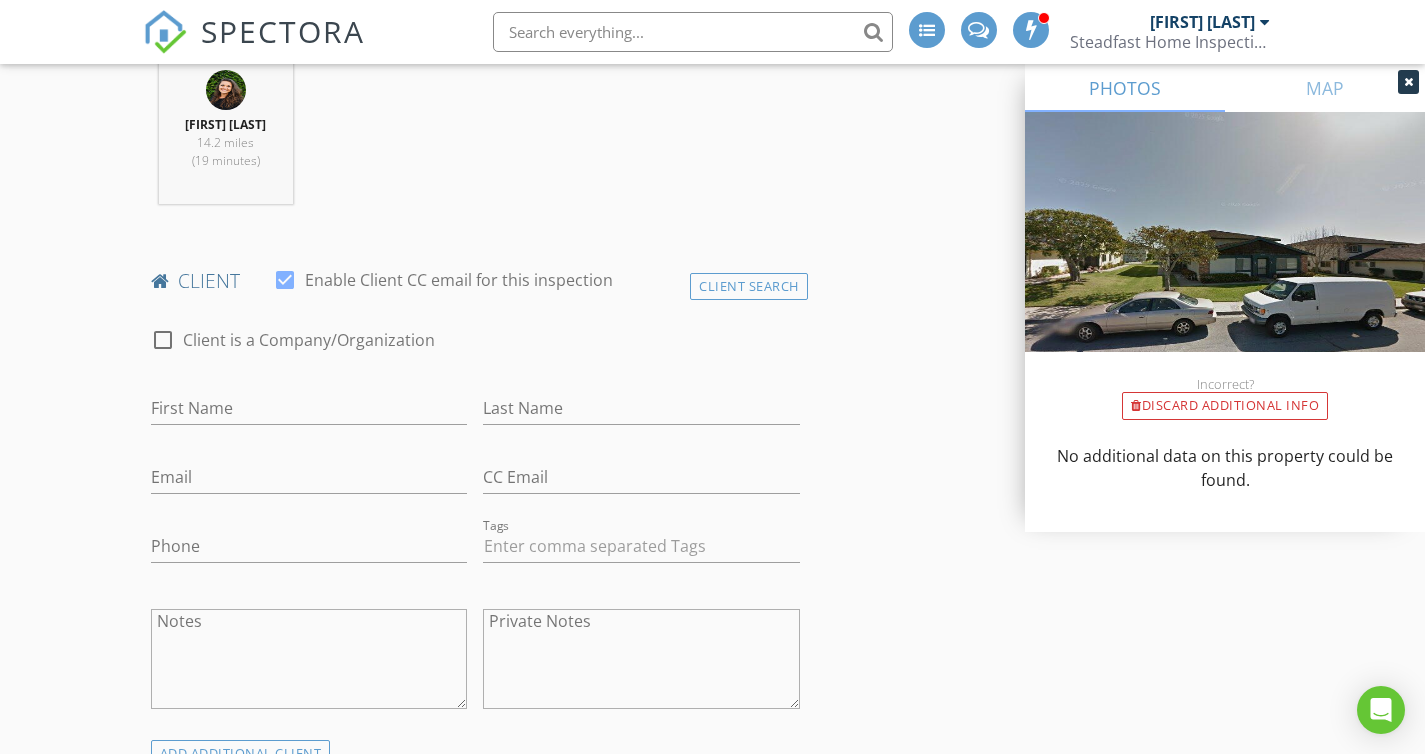 scroll, scrollTop: 893, scrollLeft: 0, axis: vertical 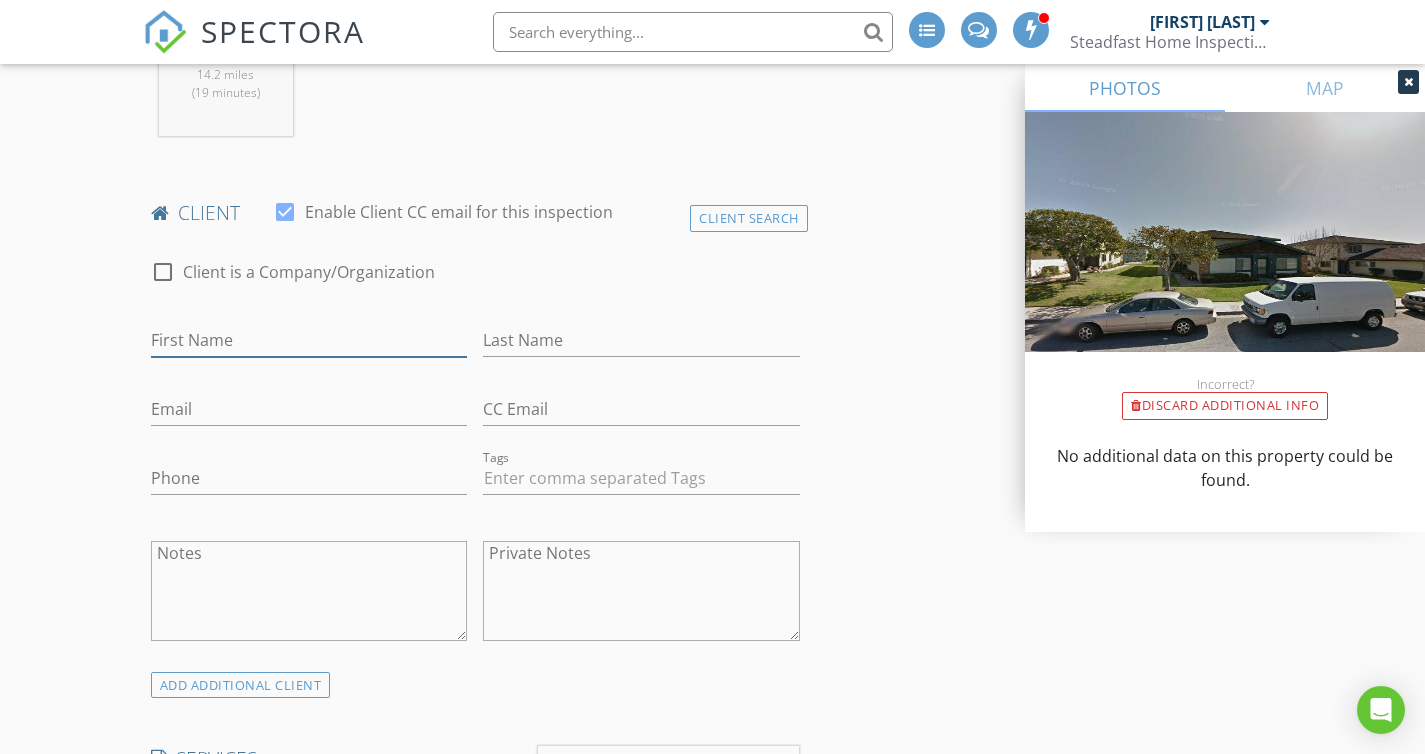 click on "First Name" at bounding box center (309, 340) 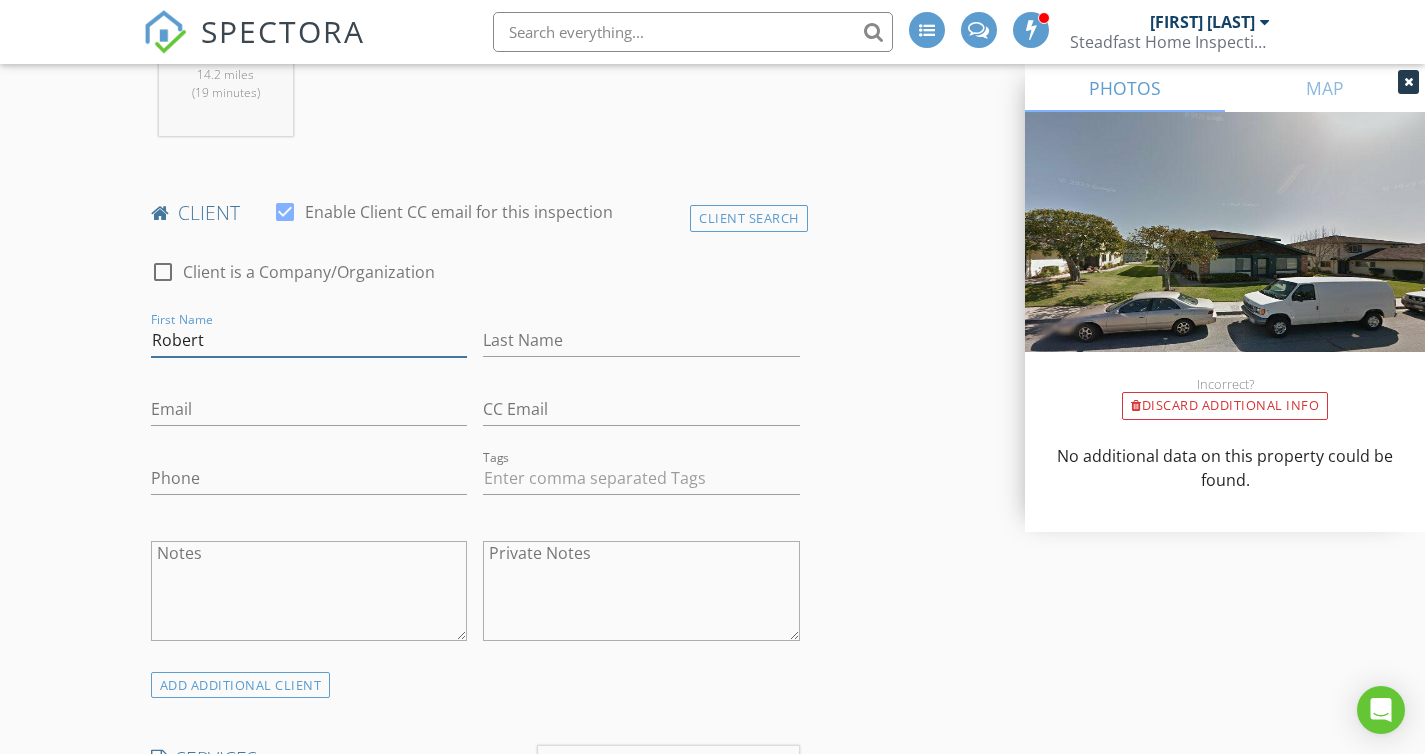 type on "Robert" 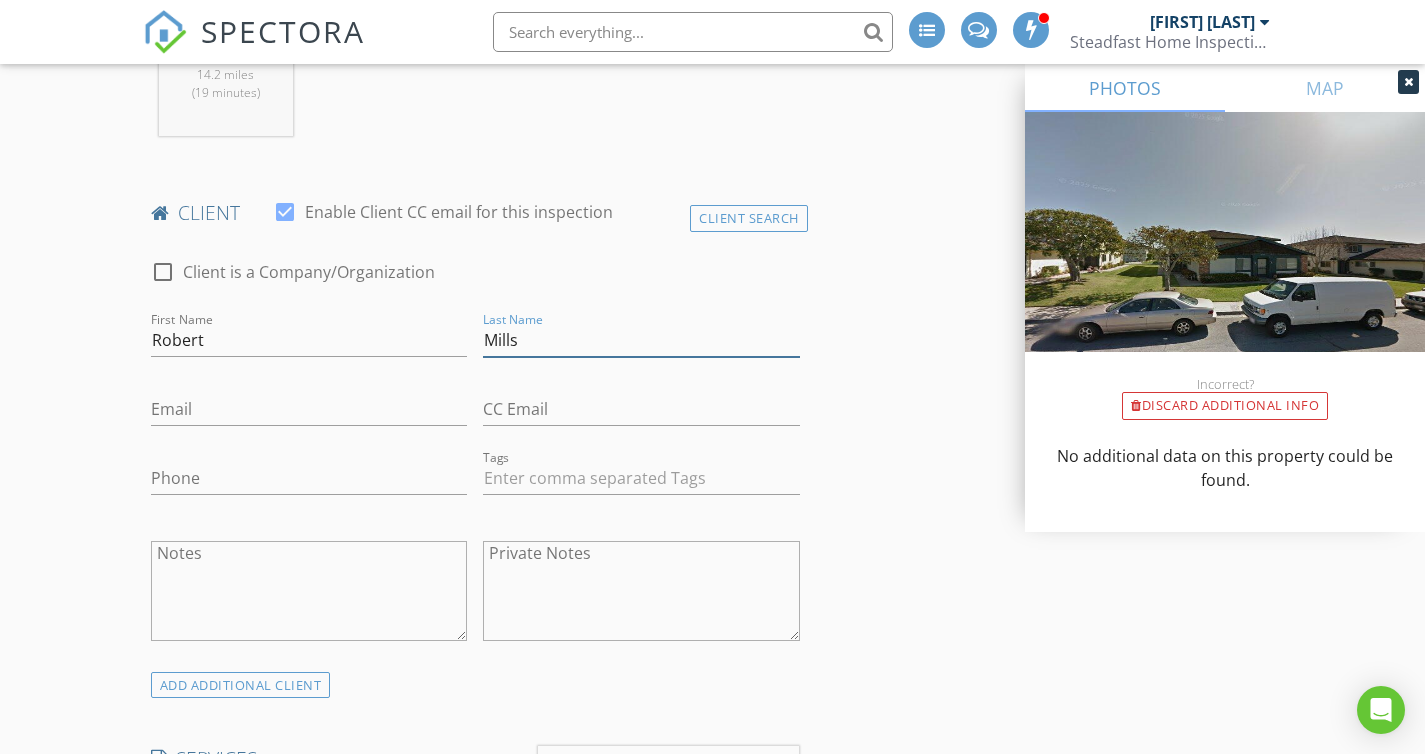 type on "Mills" 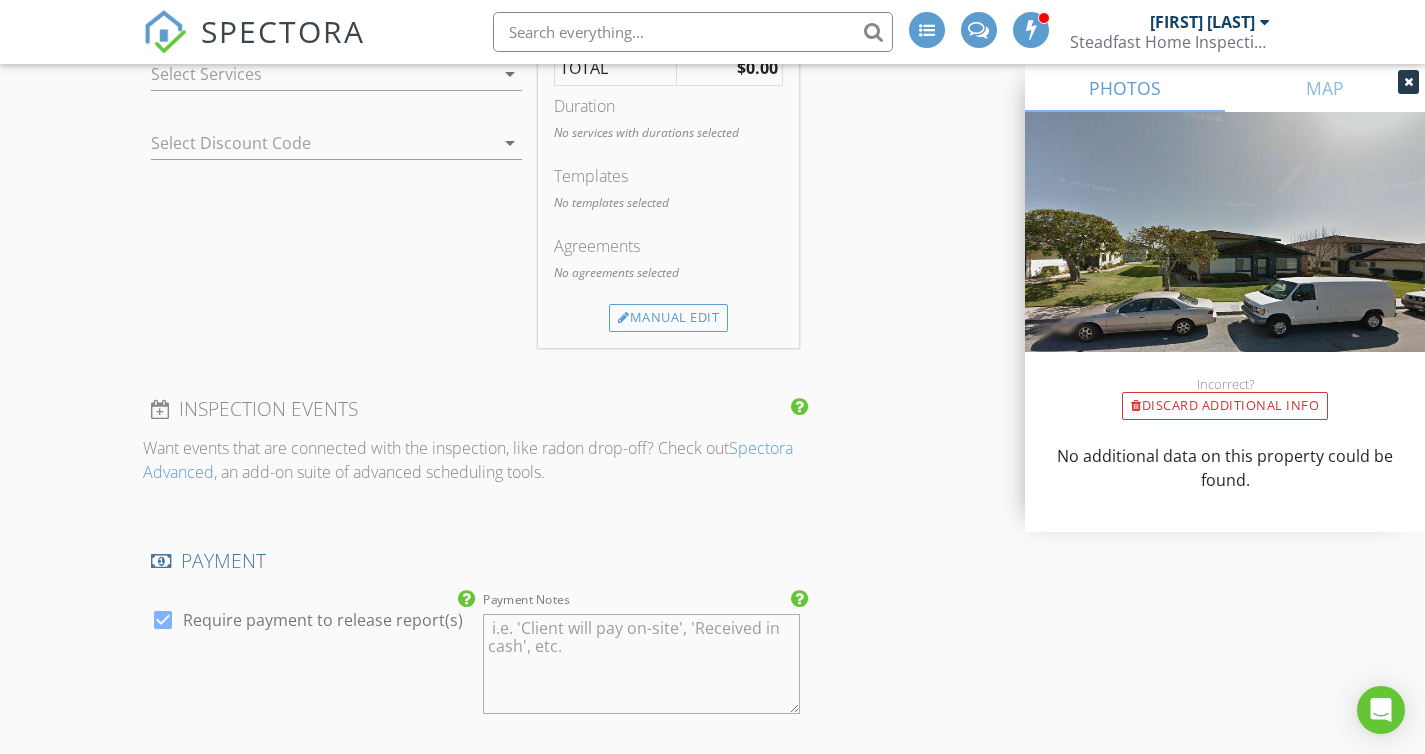 scroll, scrollTop: 1448, scrollLeft: 0, axis: vertical 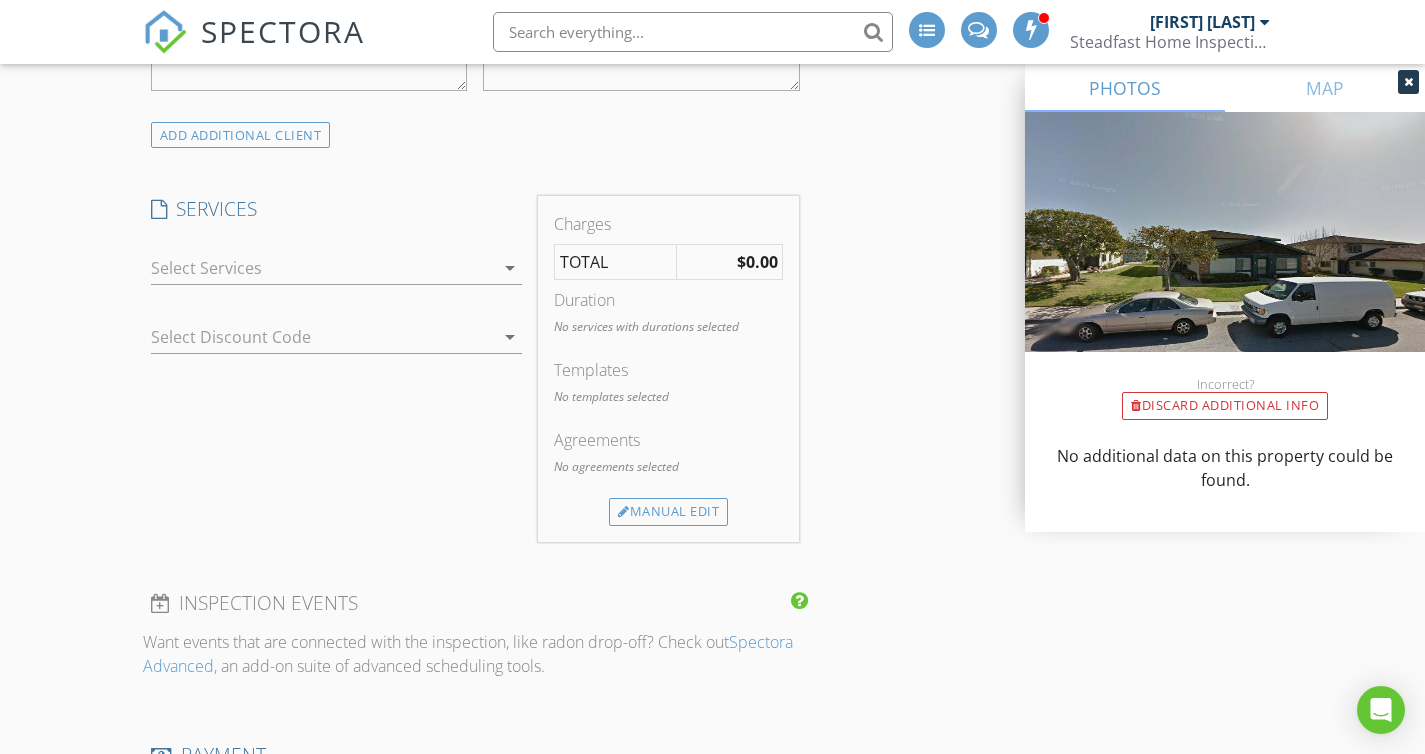 click at bounding box center [337, 299] 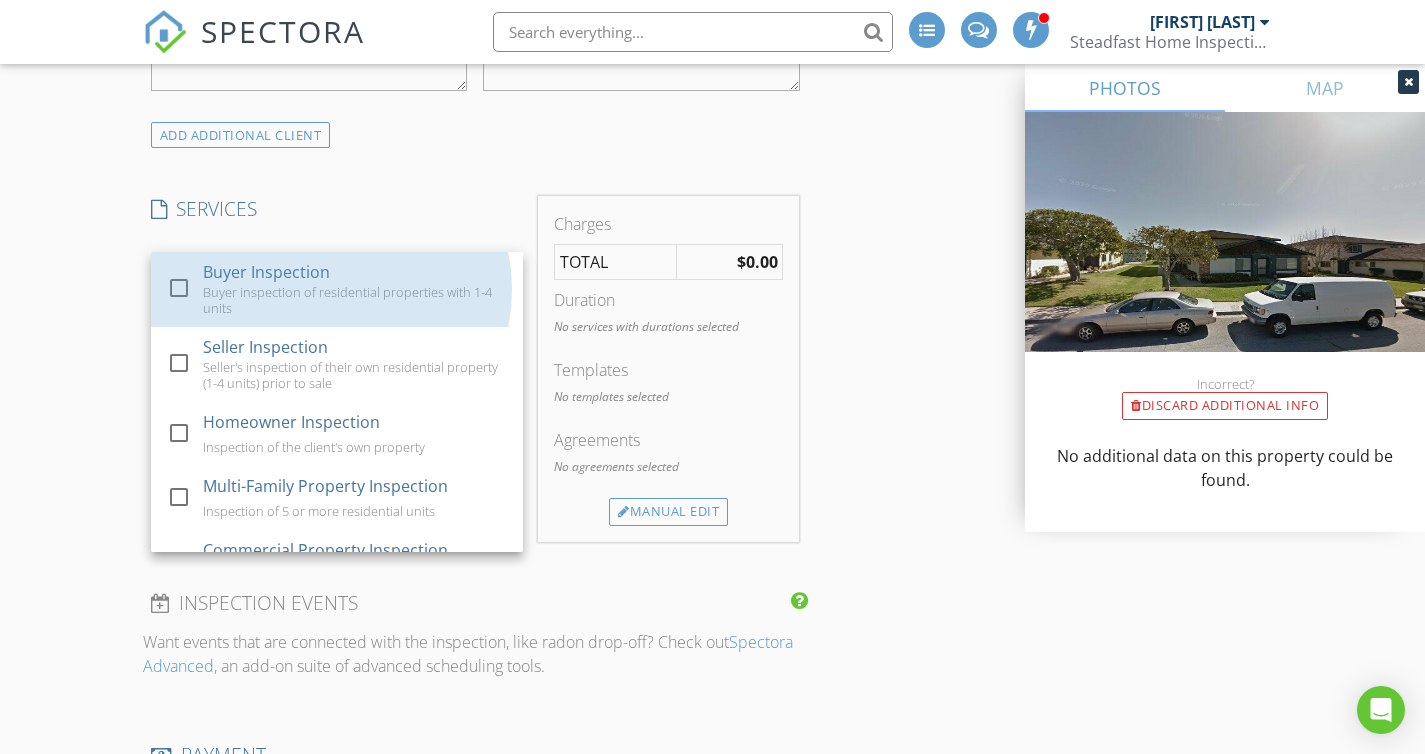click on "Buyer Inspection" at bounding box center [266, 272] 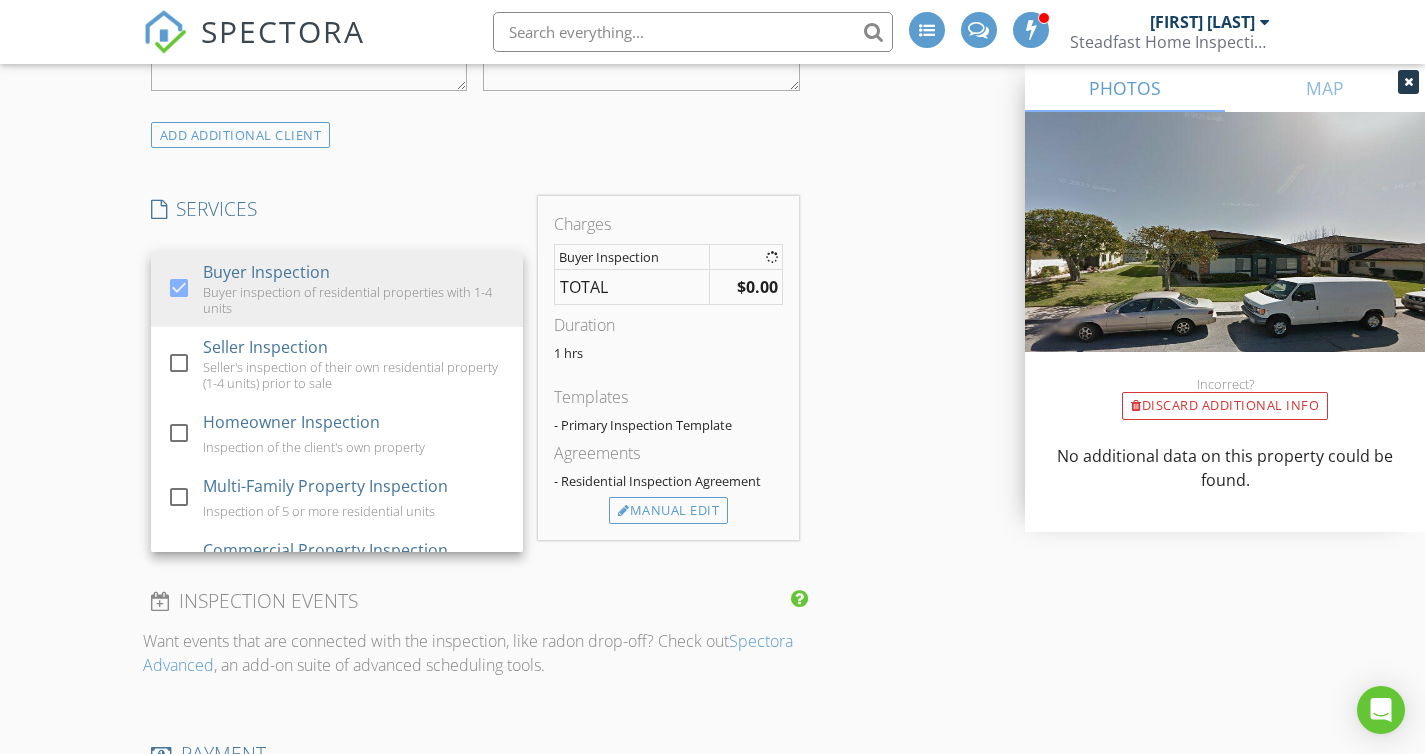 click on "New Inspection
INSPECTOR(S)
check_box_outline_blank   Kyle Gates     check_box   Jessica Mayhugh   PRIMARY   Jessica Mayhugh arrow_drop_down   check_box_outline_blank Jessica Mayhugh specifically requested
Date/Time
08/08/2025 9:00 AM
Location
Address Search       Address 5925 Birch St   Unit #4   City Carpinteria   State CA   Zip 93013   County Santa Barbara     Square Feet 945   Year Built 1972   Foundation Slab arrow_drop_down     Jessica Mayhugh     14.2 miles     (19 minutes)
client
check_box Enable Client CC email for this inspection   Client Search     check_box_outline_blank Client is a Company/Organization     First Name Robert   Last Name Mills   Email This email is invalid   CC Email   Phone         Tags         Notes   Private Notes
ADD ADDITIONAL client
check_box   Buyer Inspection" at bounding box center [712, 590] 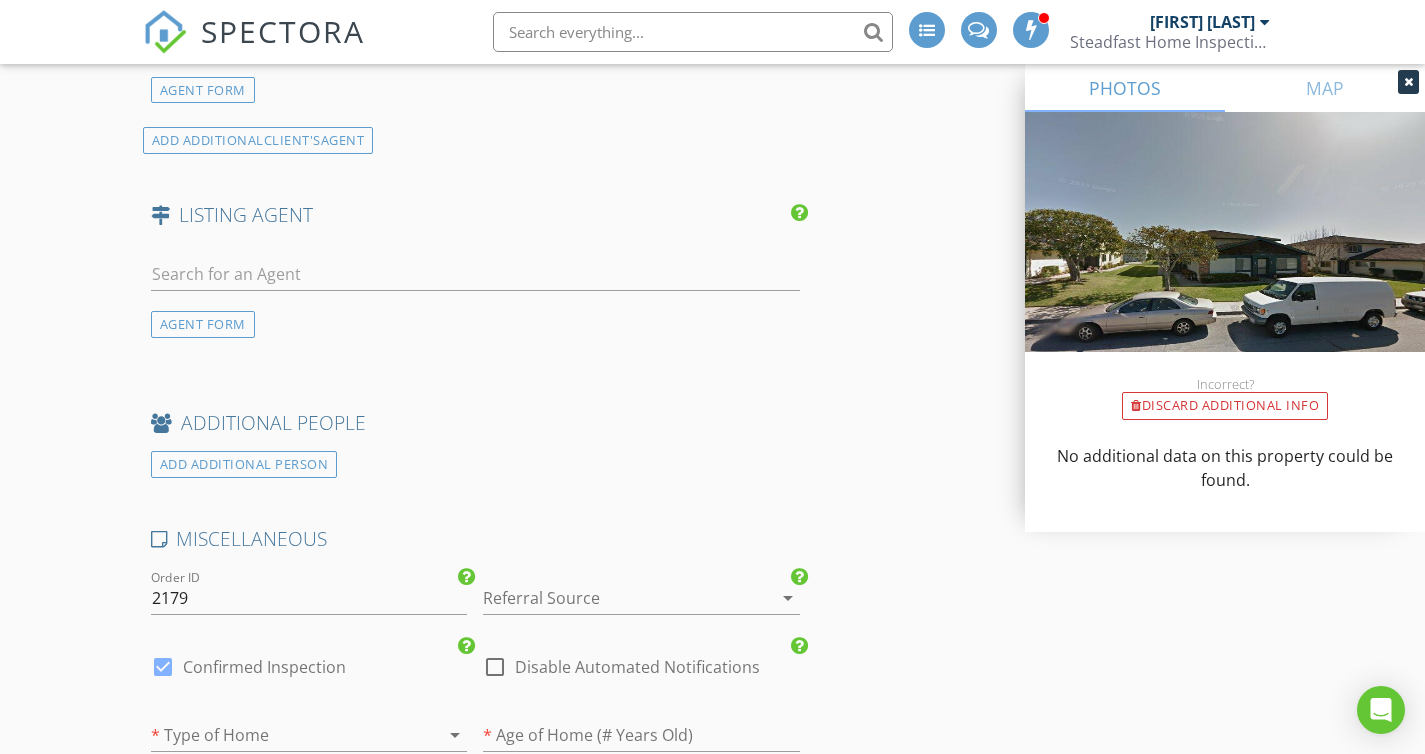 scroll, scrollTop: 2667, scrollLeft: 0, axis: vertical 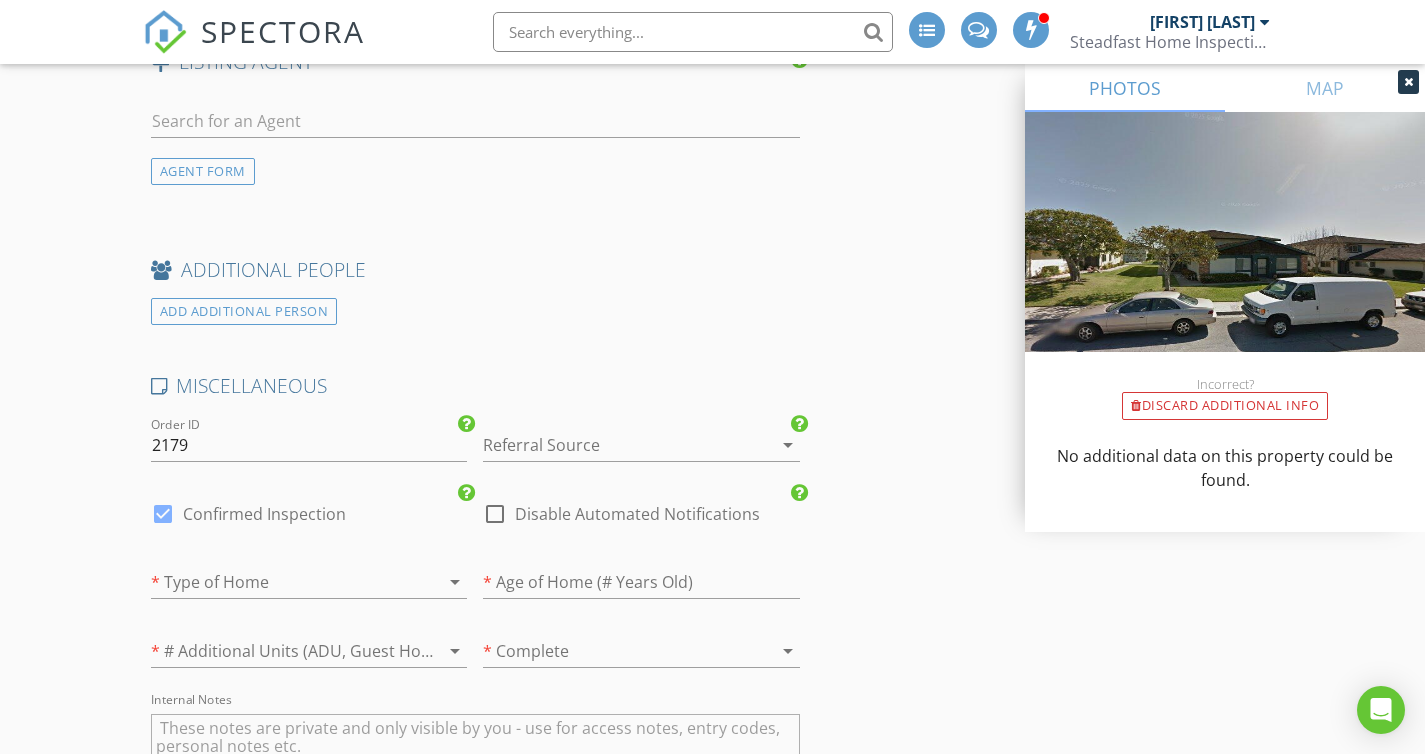 click on "Confirmed Inspection" at bounding box center (264, 514) 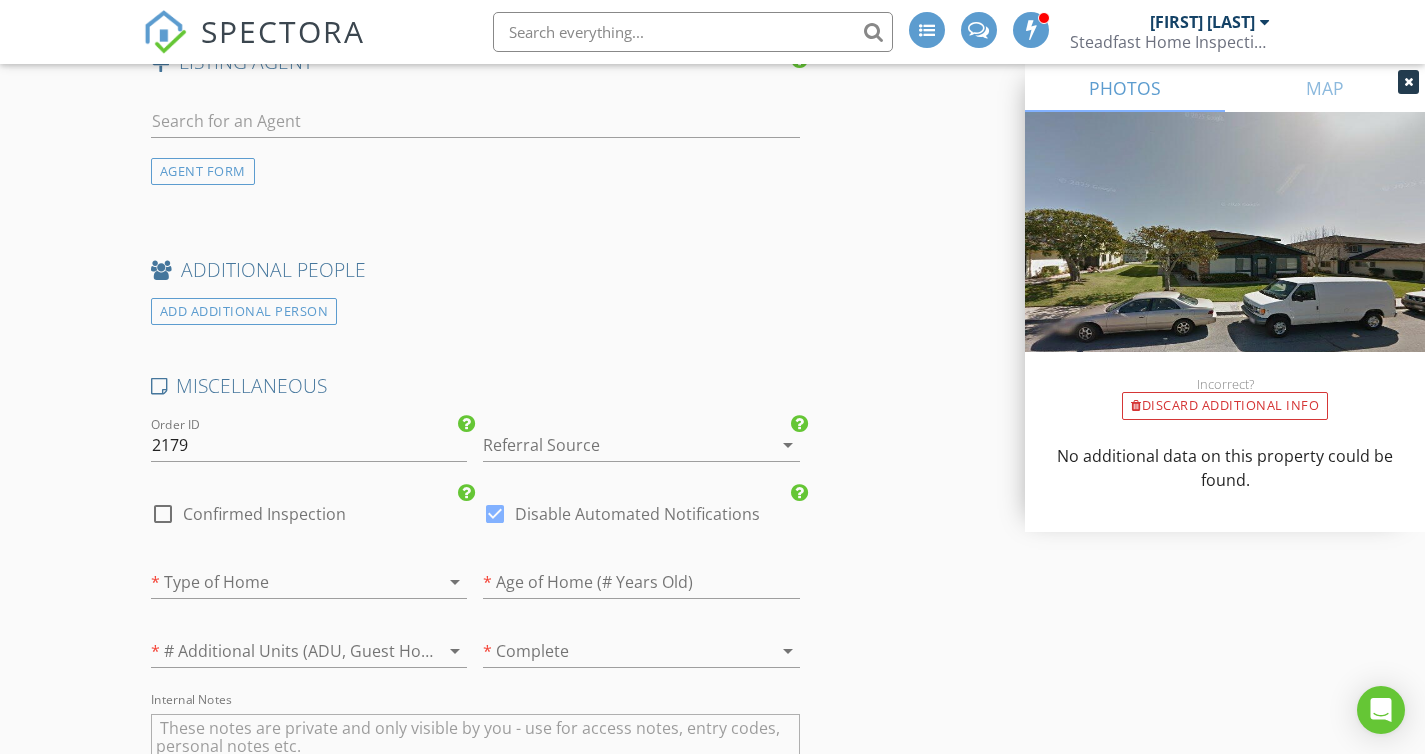 click at bounding box center [281, 582] 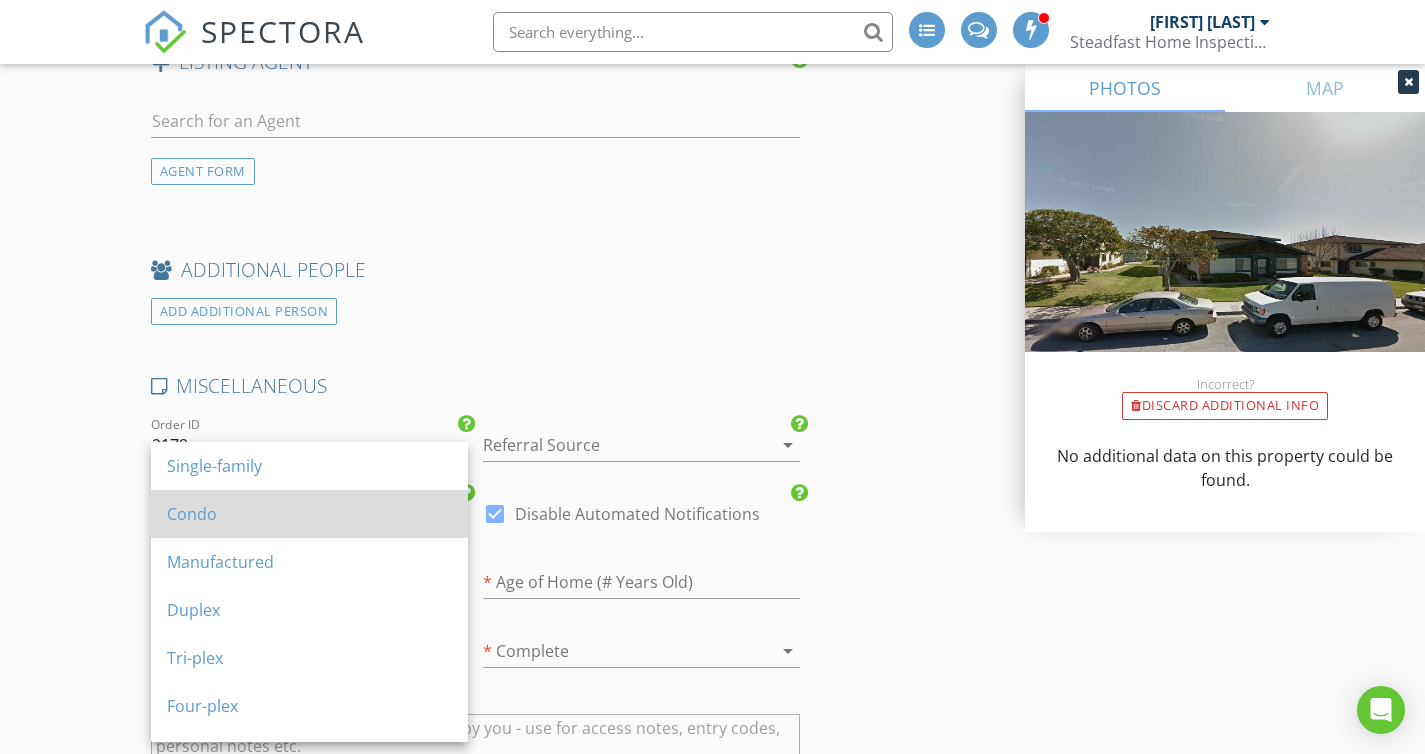click on "Condo" at bounding box center [309, 514] 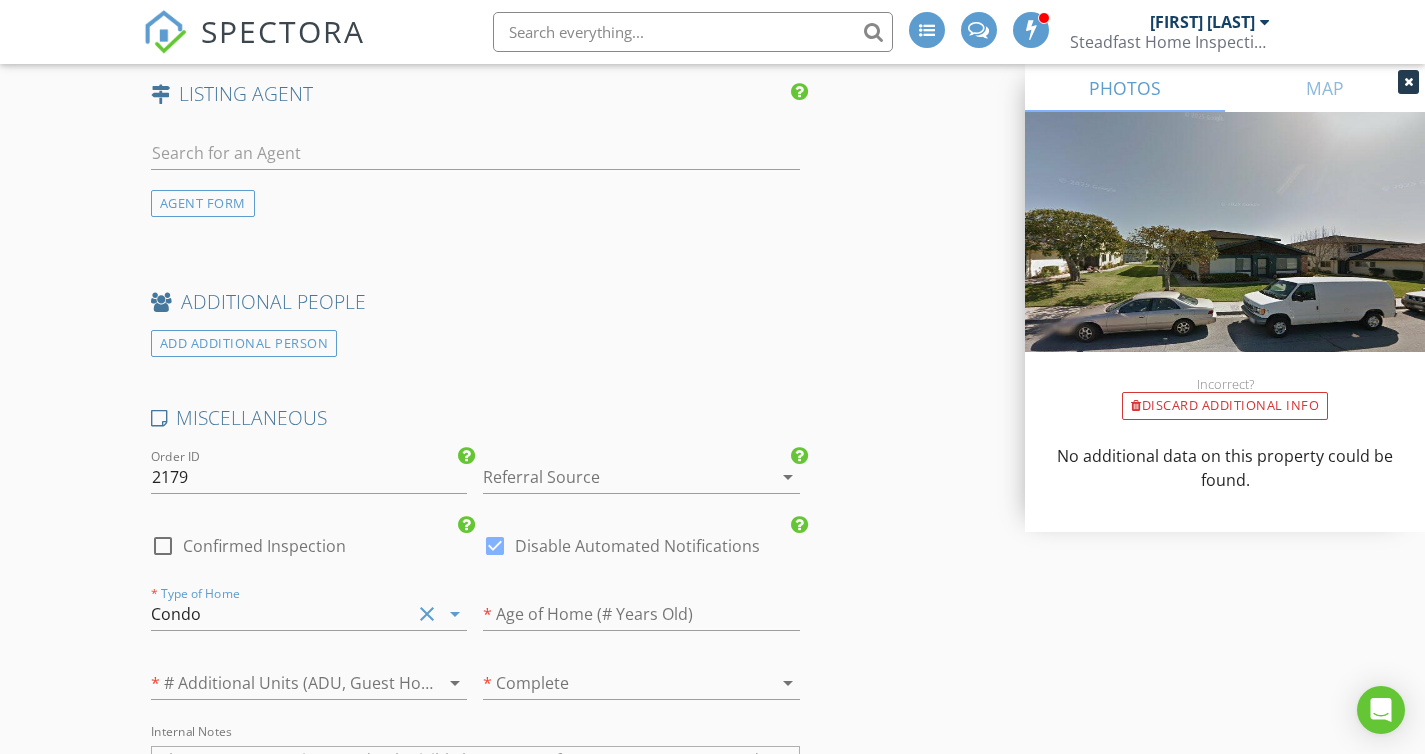 scroll, scrollTop: 2699, scrollLeft: 0, axis: vertical 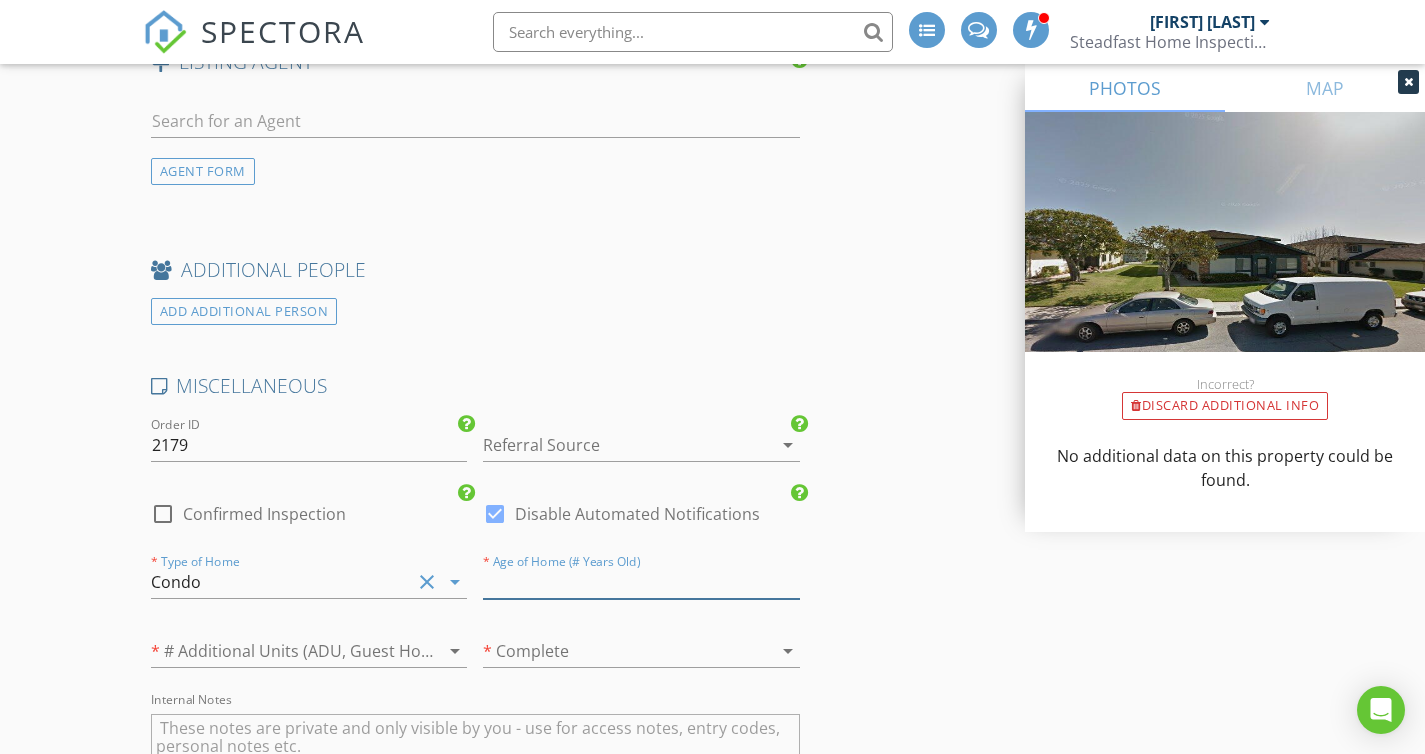 click at bounding box center (641, 582) 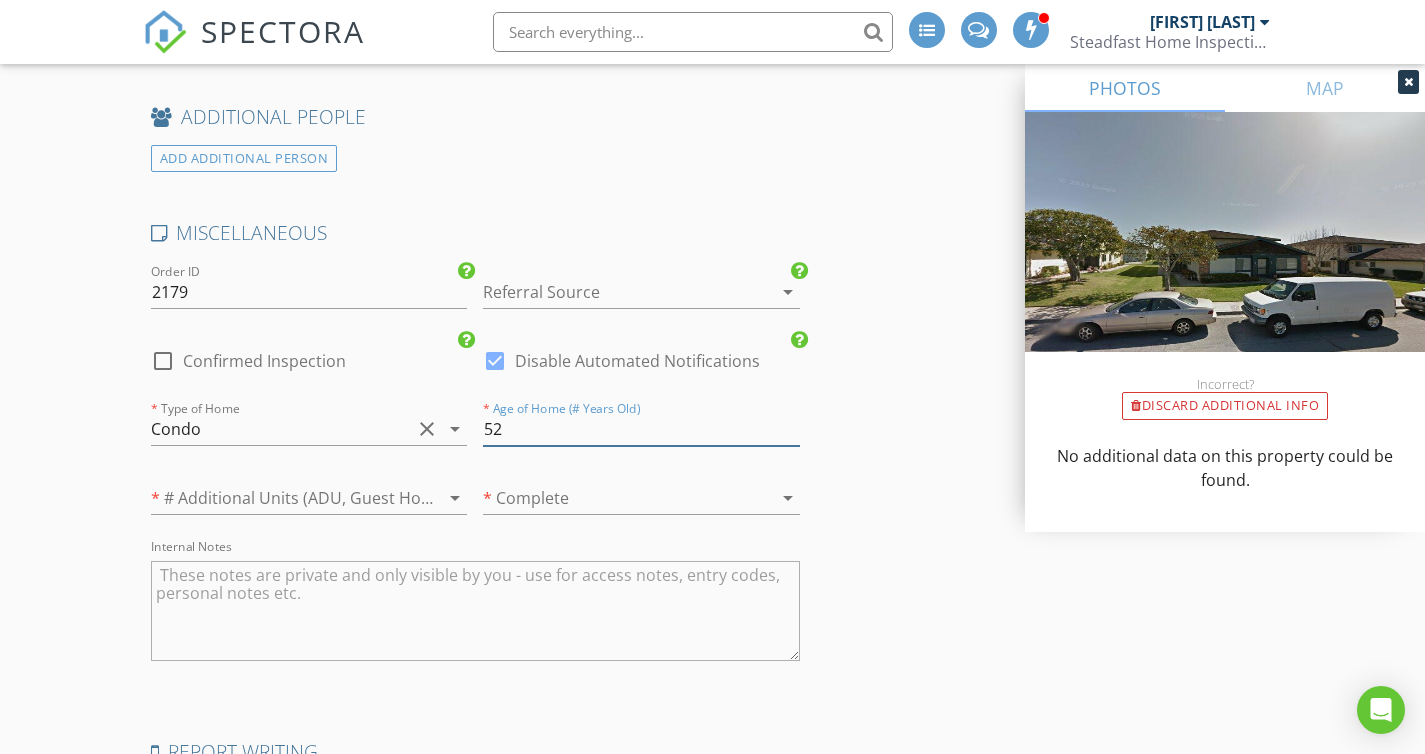 scroll, scrollTop: 2895, scrollLeft: 0, axis: vertical 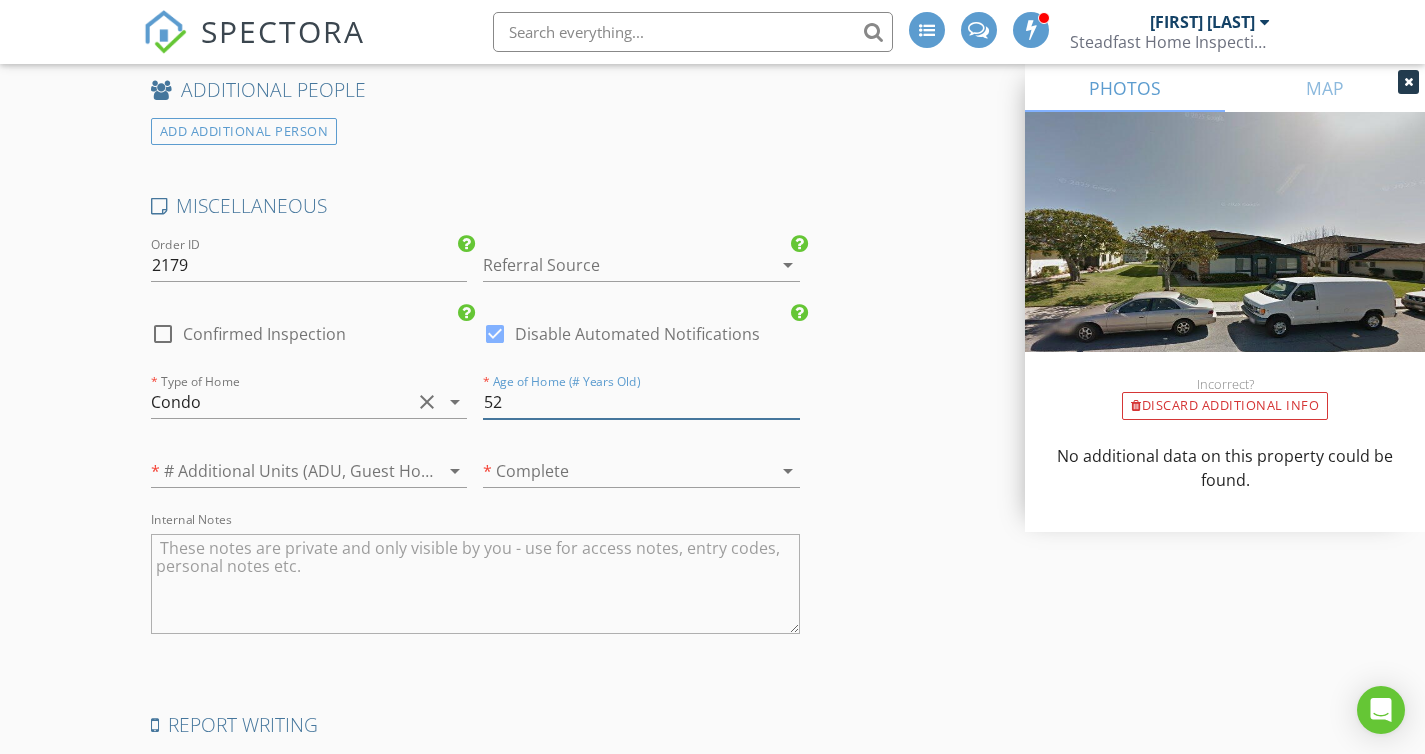 type on "52" 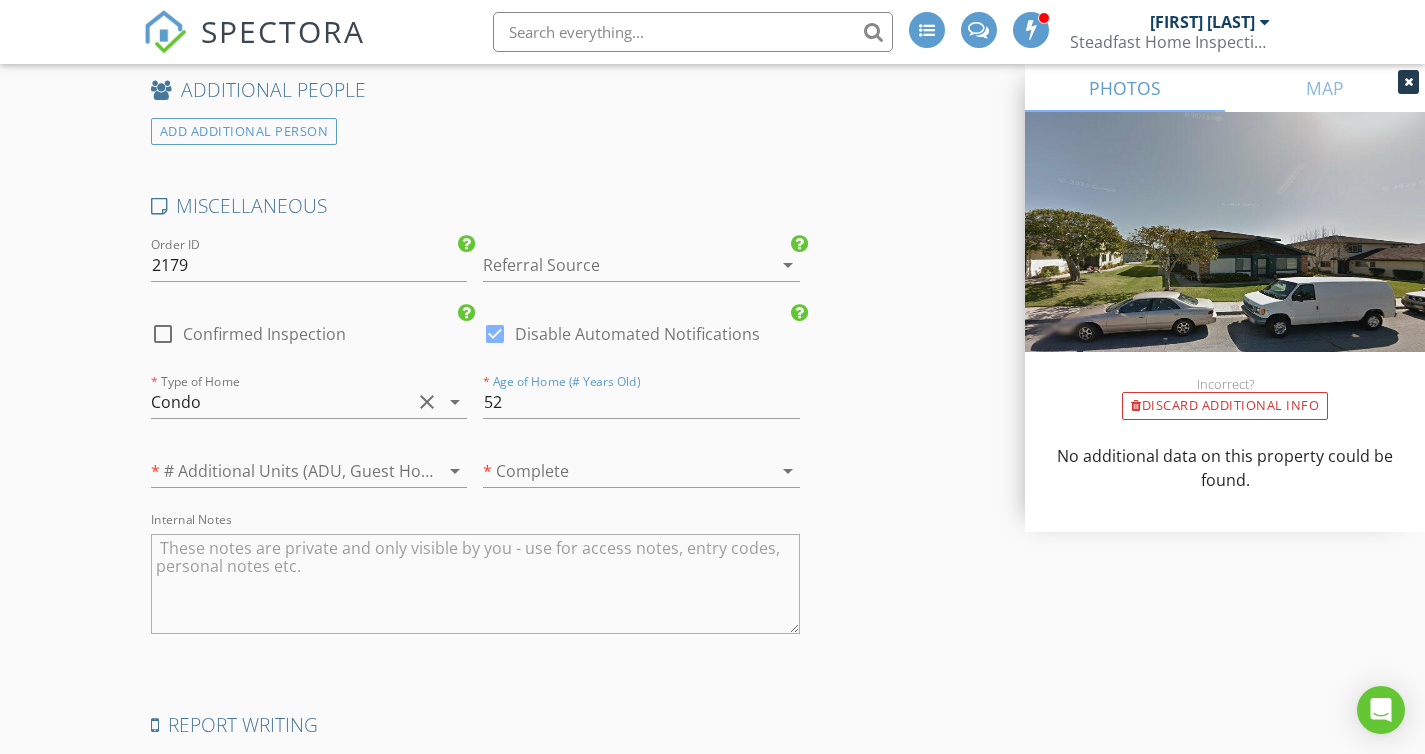 click at bounding box center [281, 471] 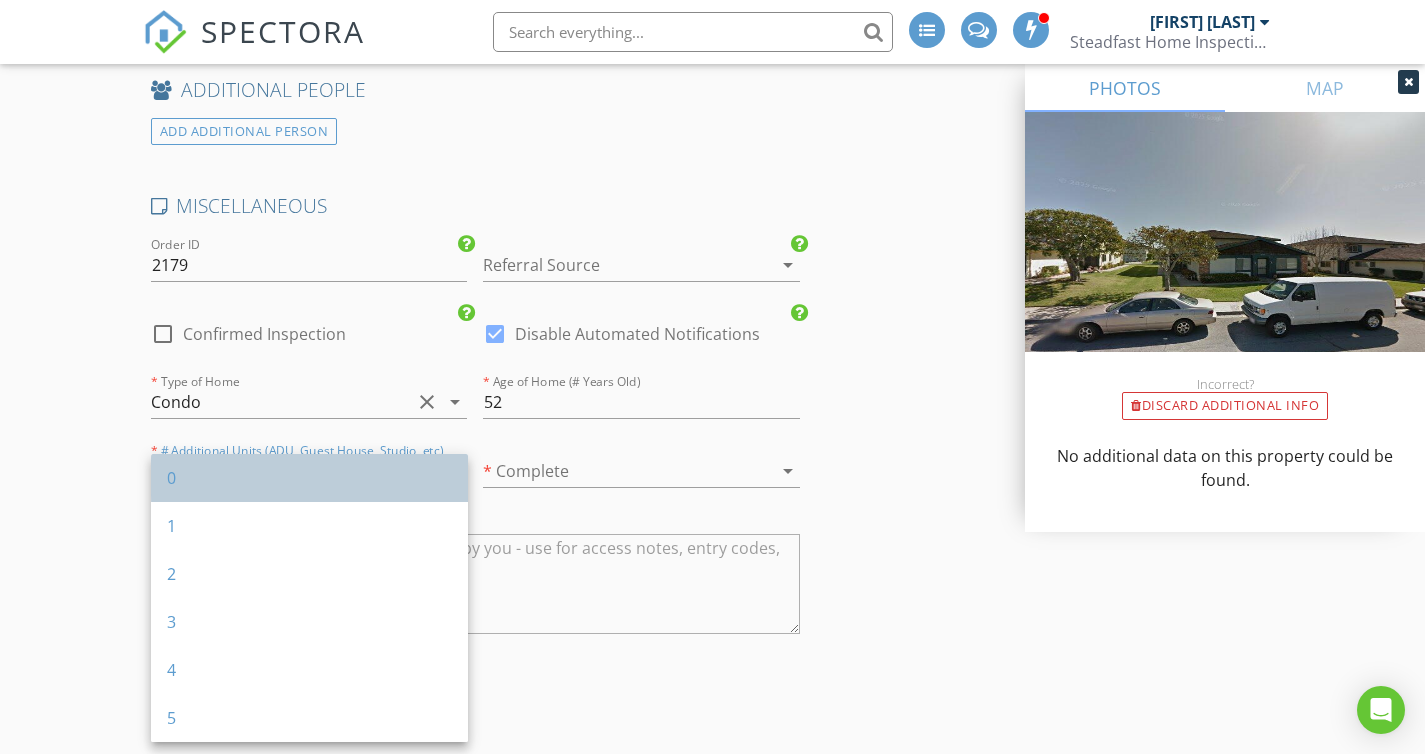 click on "0" at bounding box center (309, 478) 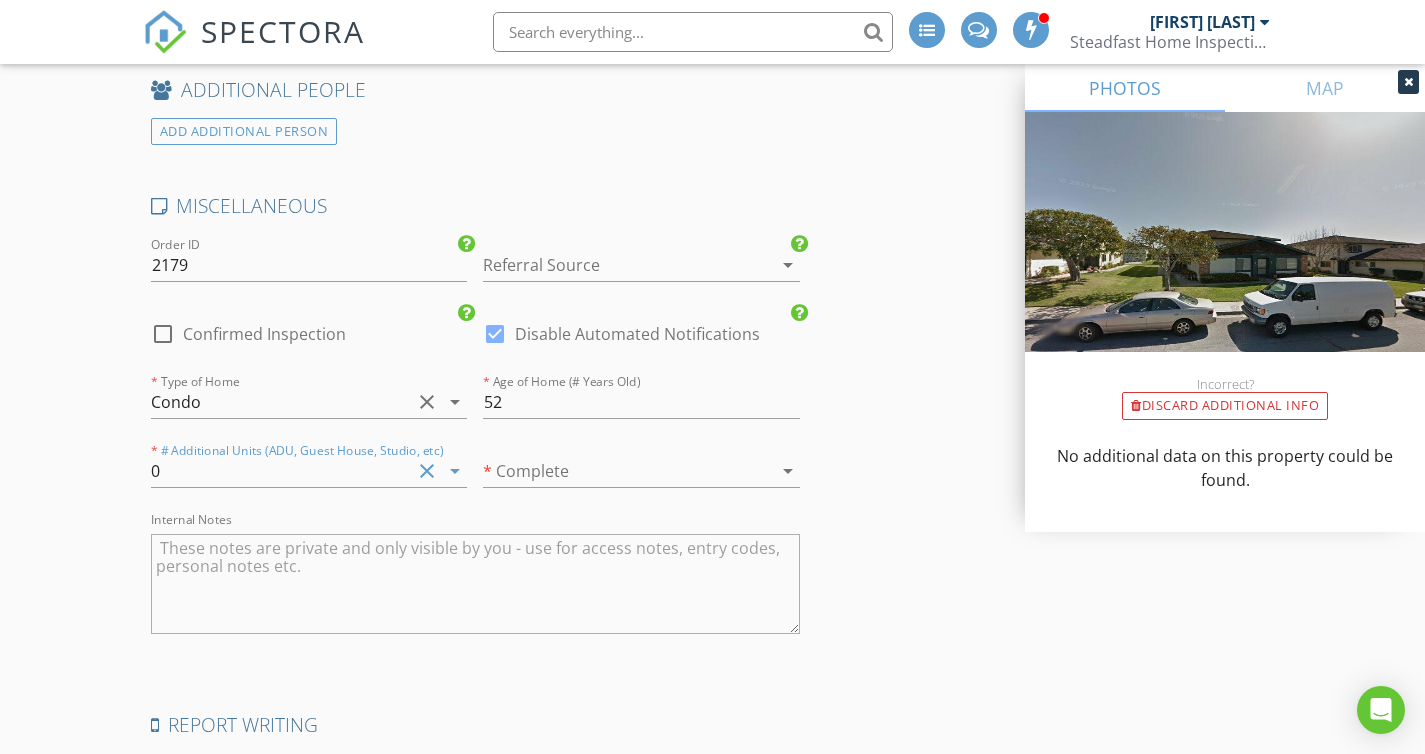 scroll, scrollTop: 2943, scrollLeft: 0, axis: vertical 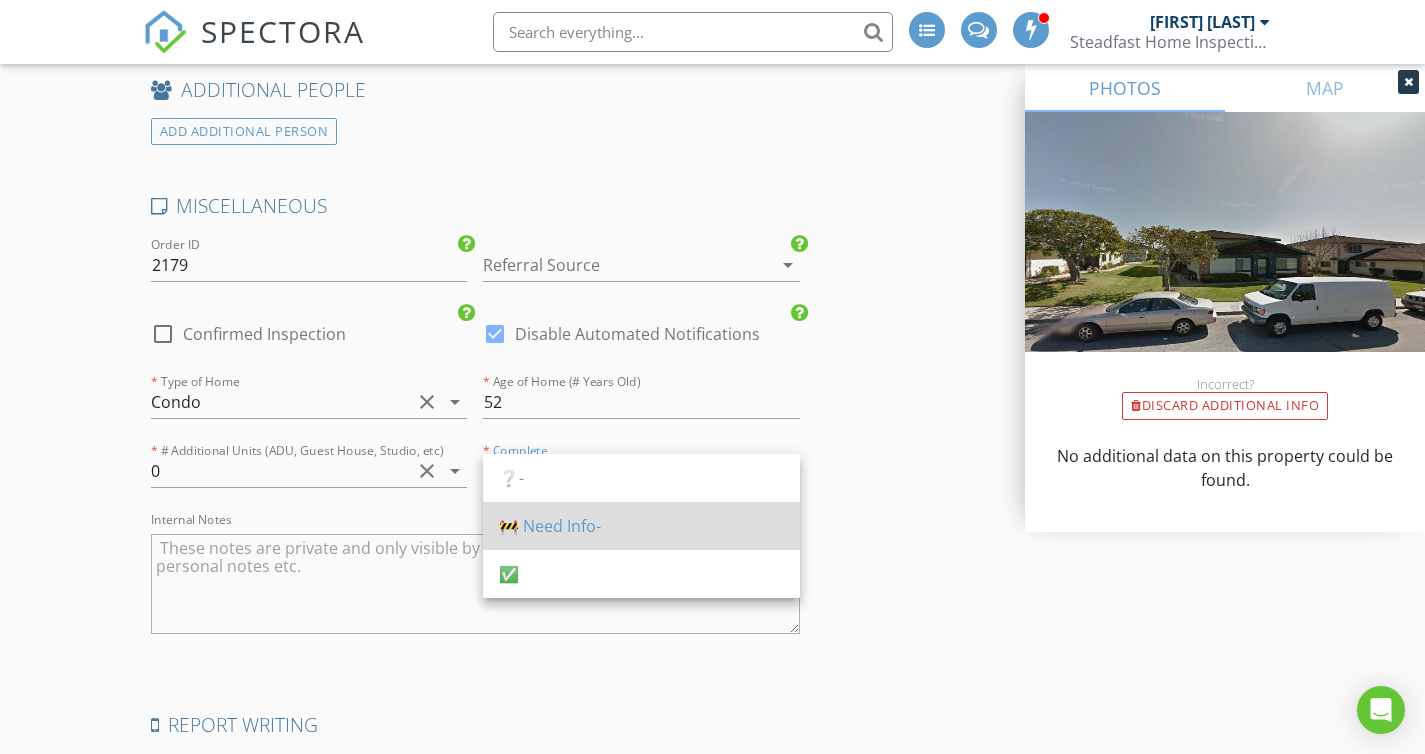 click on "🚧 Need Info-" at bounding box center [641, 526] 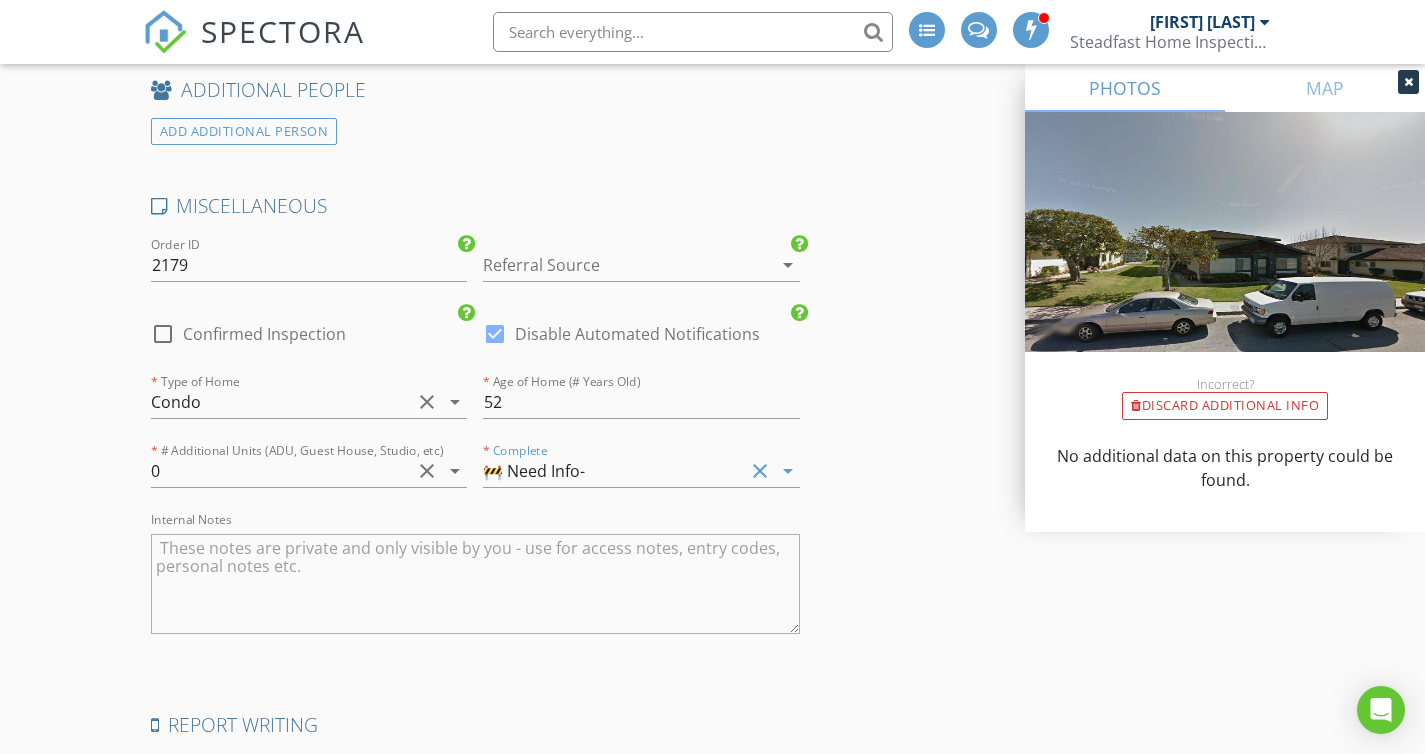 click on "INSPECTOR(S)
check_box_outline_blank   Kyle Gates     check_box   Jessica Mayhugh   PRIMARY   Jessica Mayhugh arrow_drop_down   check_box_outline_blank Jessica Mayhugh specifically requested
Date/Time
08/08/2025 9:00 AM
Location
Address Search       Address 5925 Birch St   Unit #4   City Carpinteria   State CA   Zip 93013   County Santa Barbara     Square Feet 945   Year Built 1972   Foundation Slab arrow_drop_down     Jessica Mayhugh     14.2 miles     (19 minutes)
client
check_box Enable Client CC email for this inspection   Client Search     check_box_outline_blank Client is a Company/Organization     First Name Robert   Last Name Mills   Email This email is invalid   CC Email   Phone         Tags         Notes   Private Notes
ADD ADDITIONAL client
SERVICES
check_box" at bounding box center [713, -799] 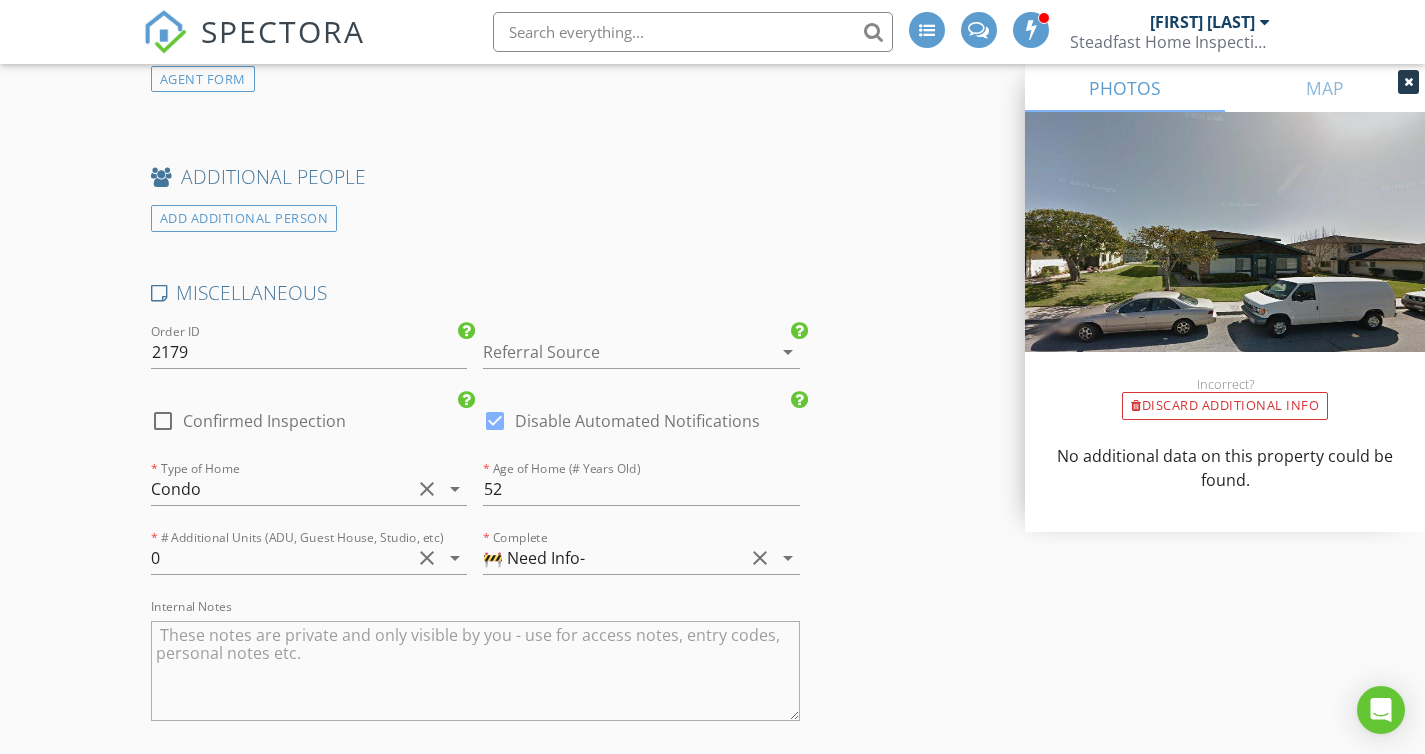 scroll, scrollTop: 3329, scrollLeft: 0, axis: vertical 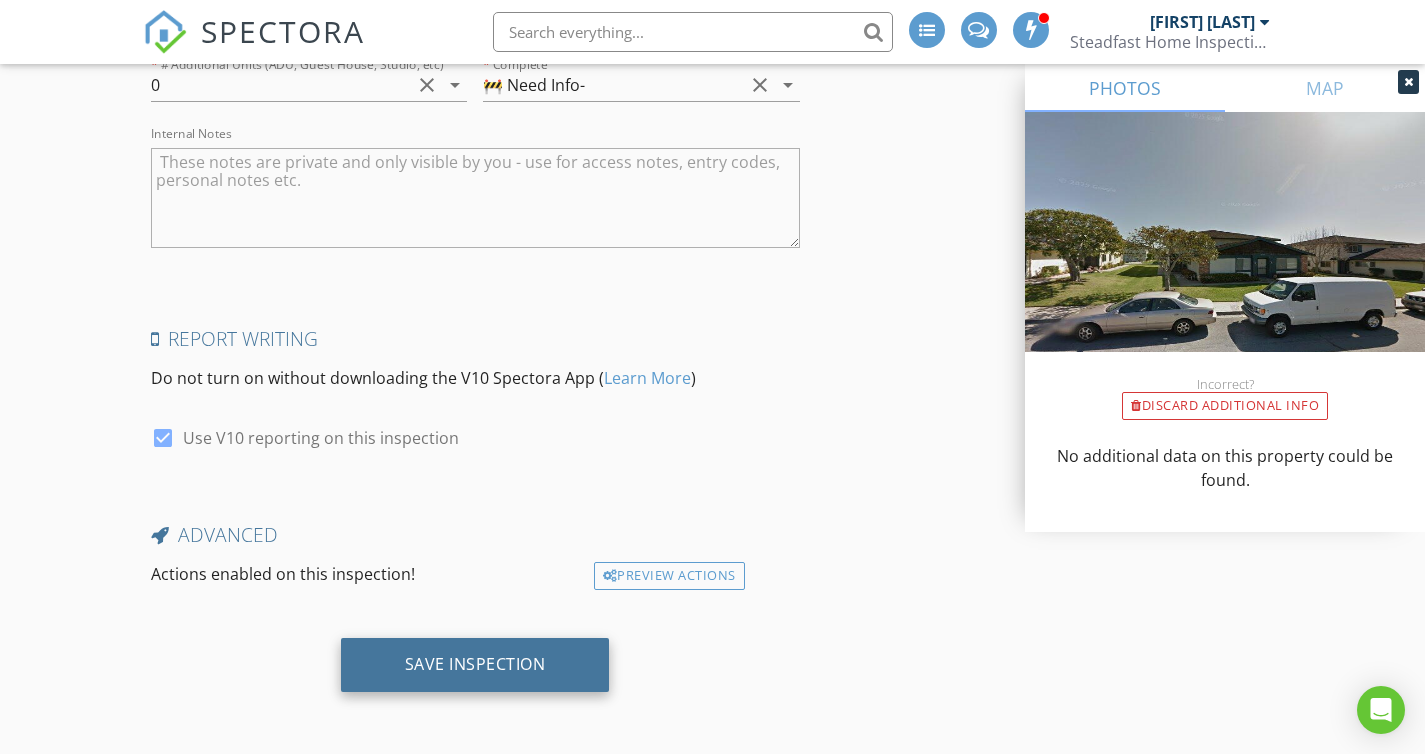 click on "Save Inspection" at bounding box center (475, 665) 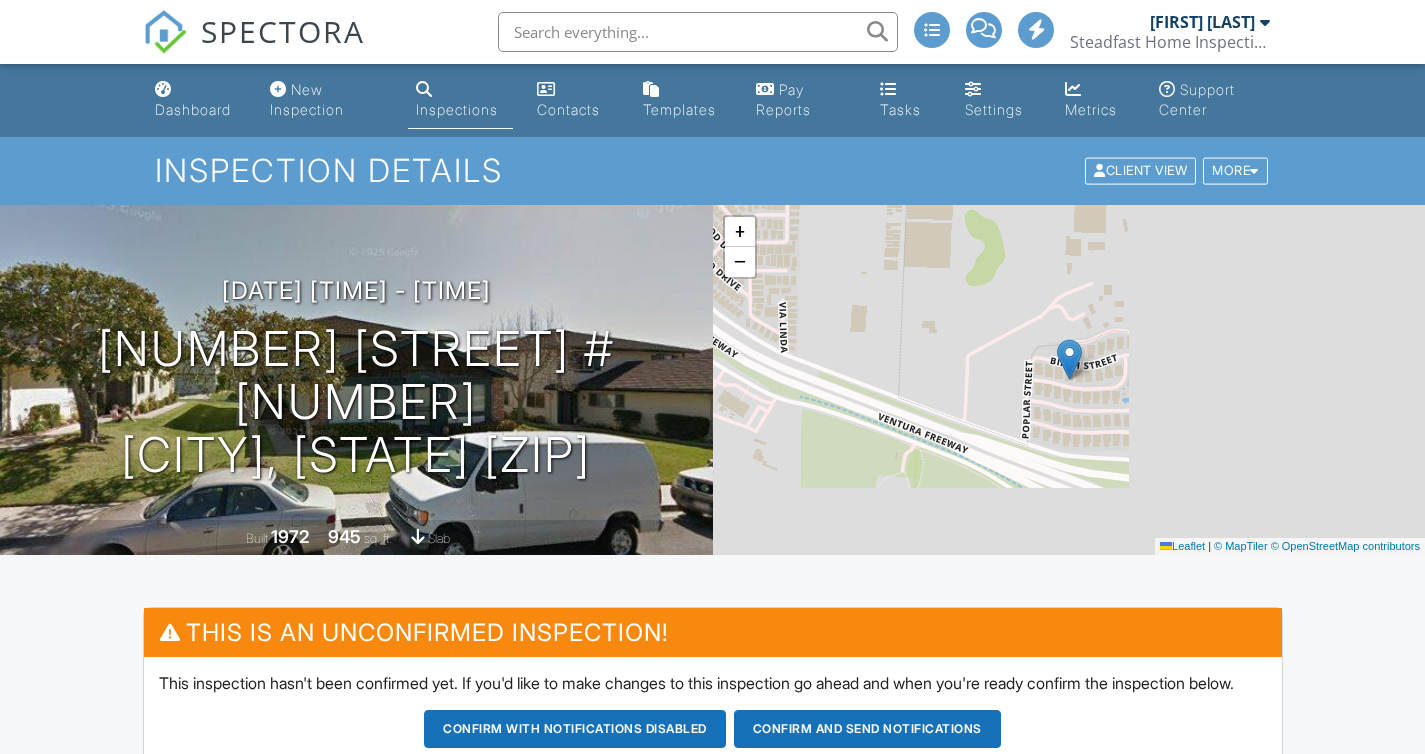 scroll, scrollTop: 531, scrollLeft: 0, axis: vertical 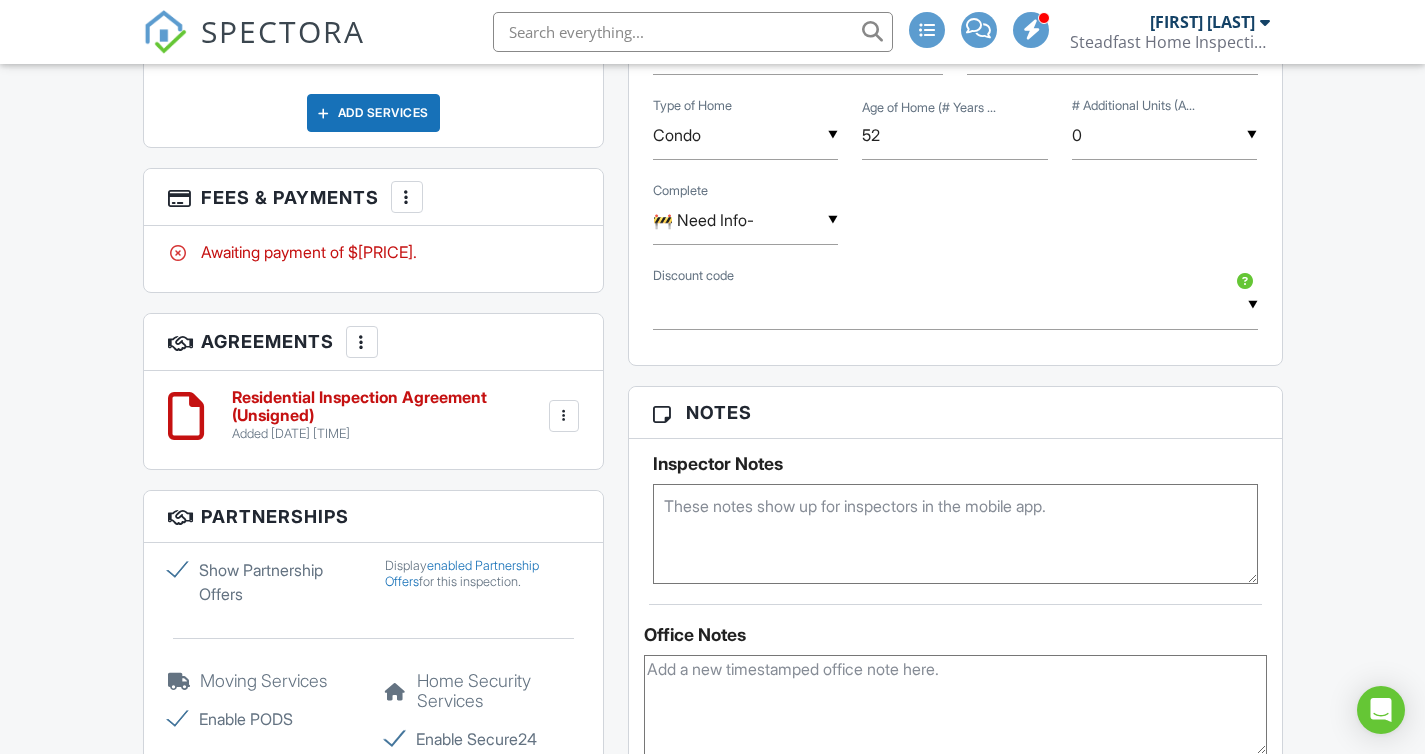 click at bounding box center [407, 197] 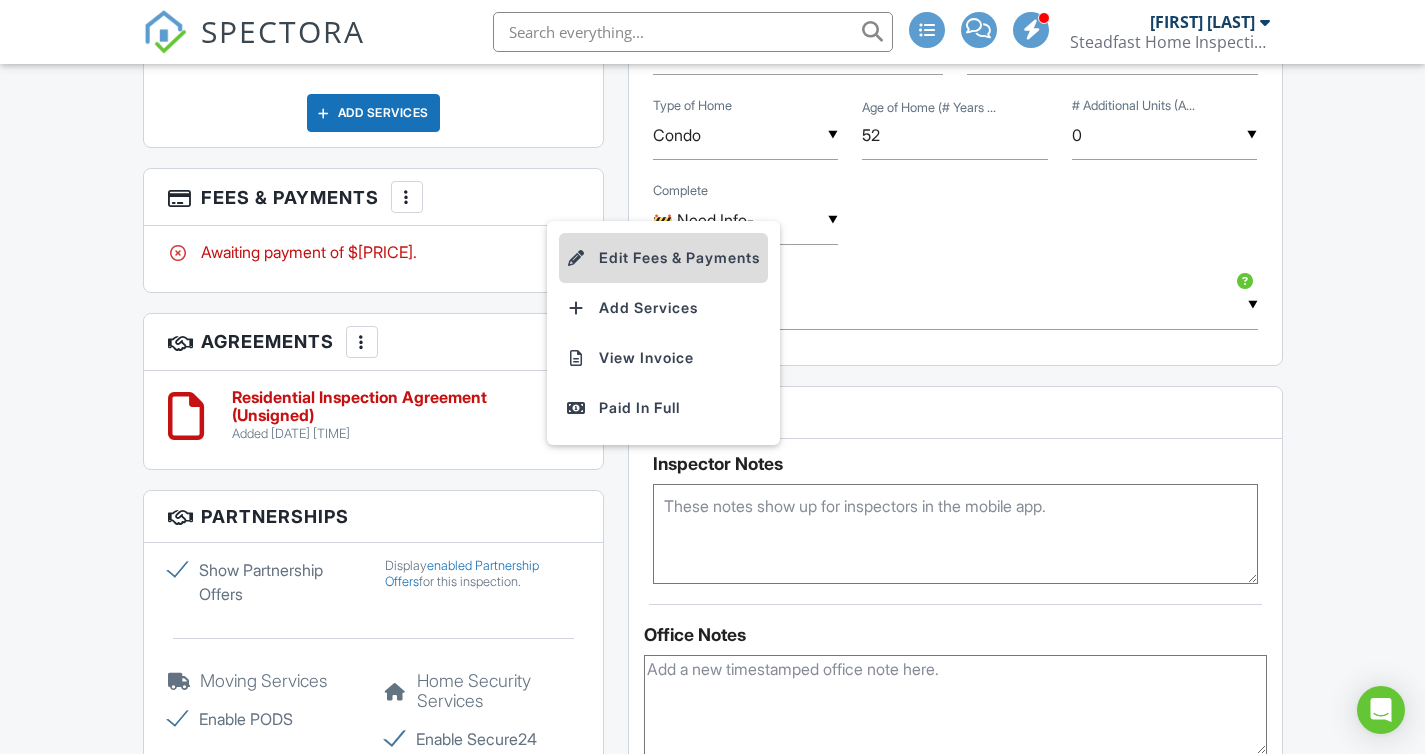 click at bounding box center (577, 258) 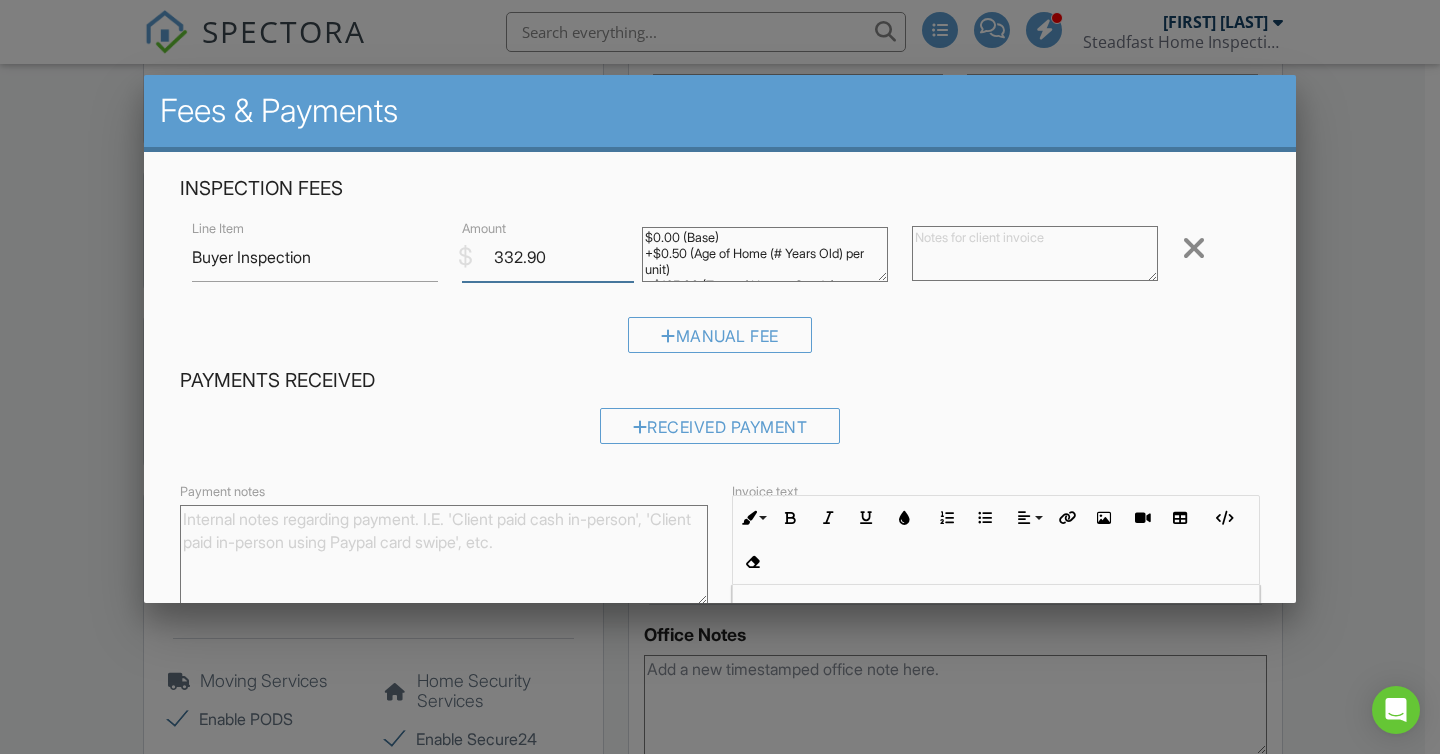 click on "332.90" at bounding box center [548, 257] 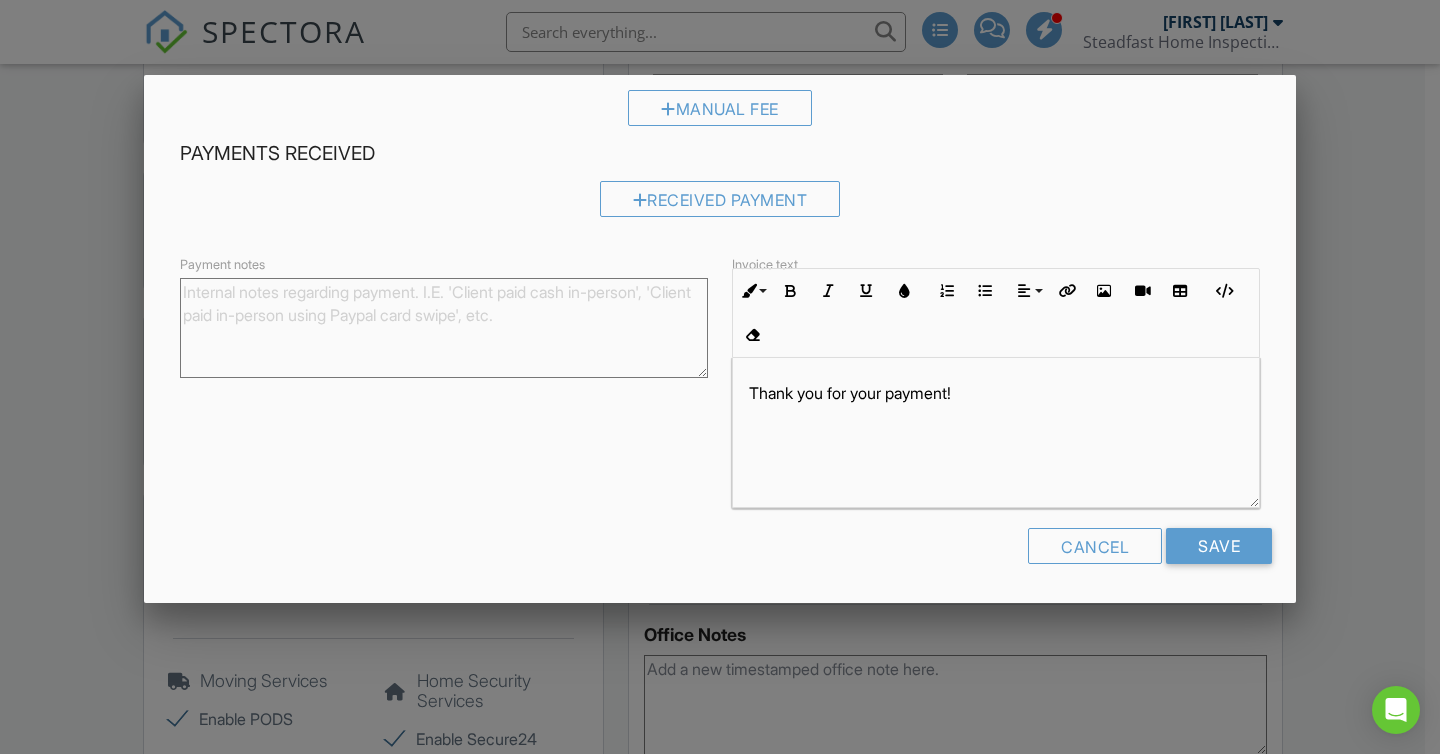 scroll, scrollTop: 221, scrollLeft: 0, axis: vertical 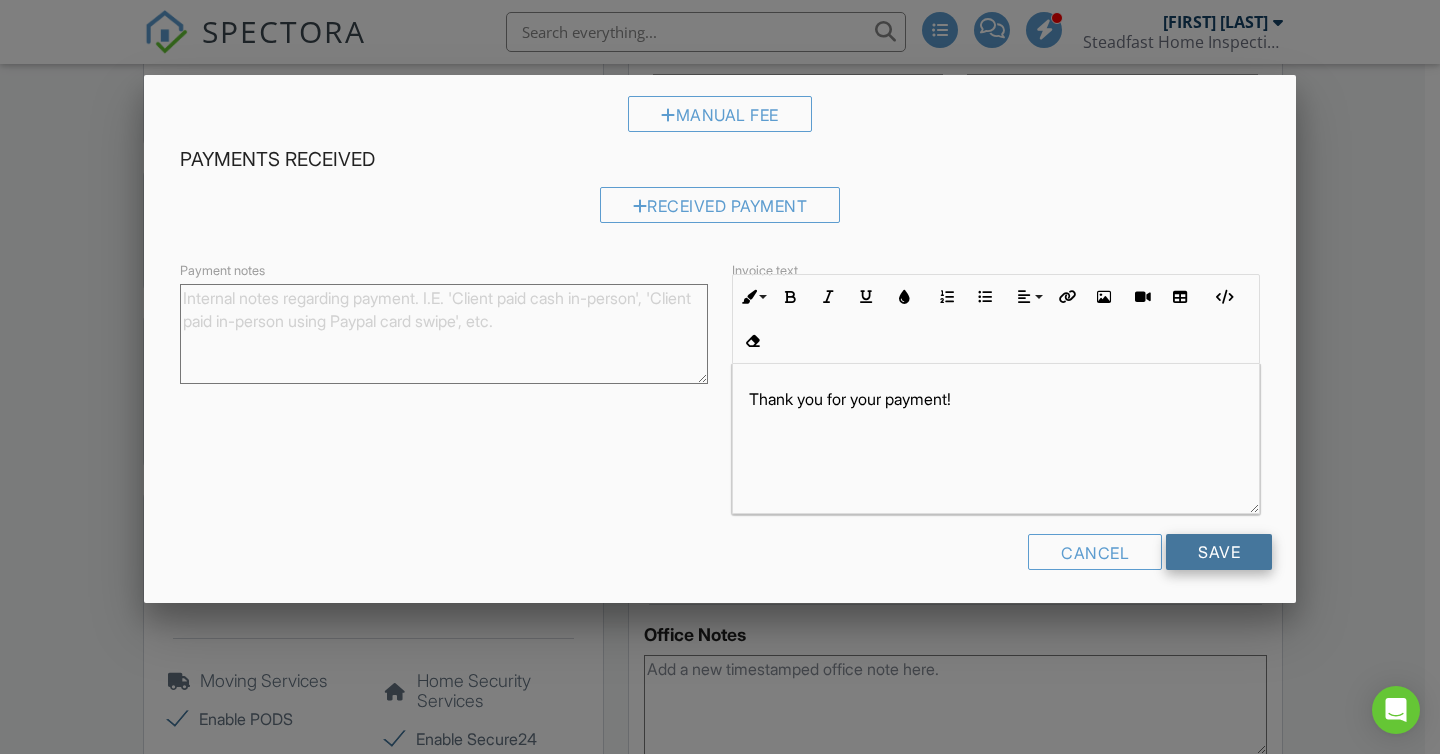 type on "350" 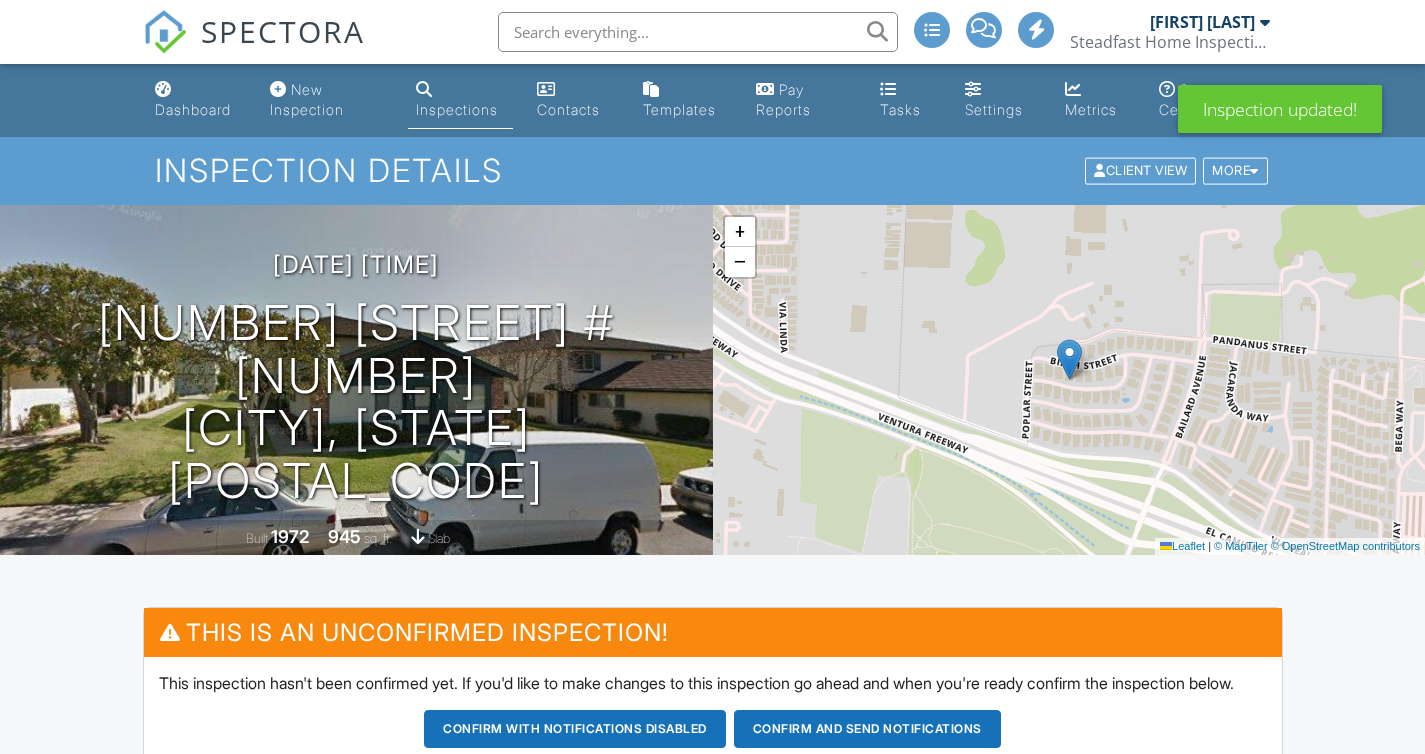 scroll, scrollTop: 0, scrollLeft: 0, axis: both 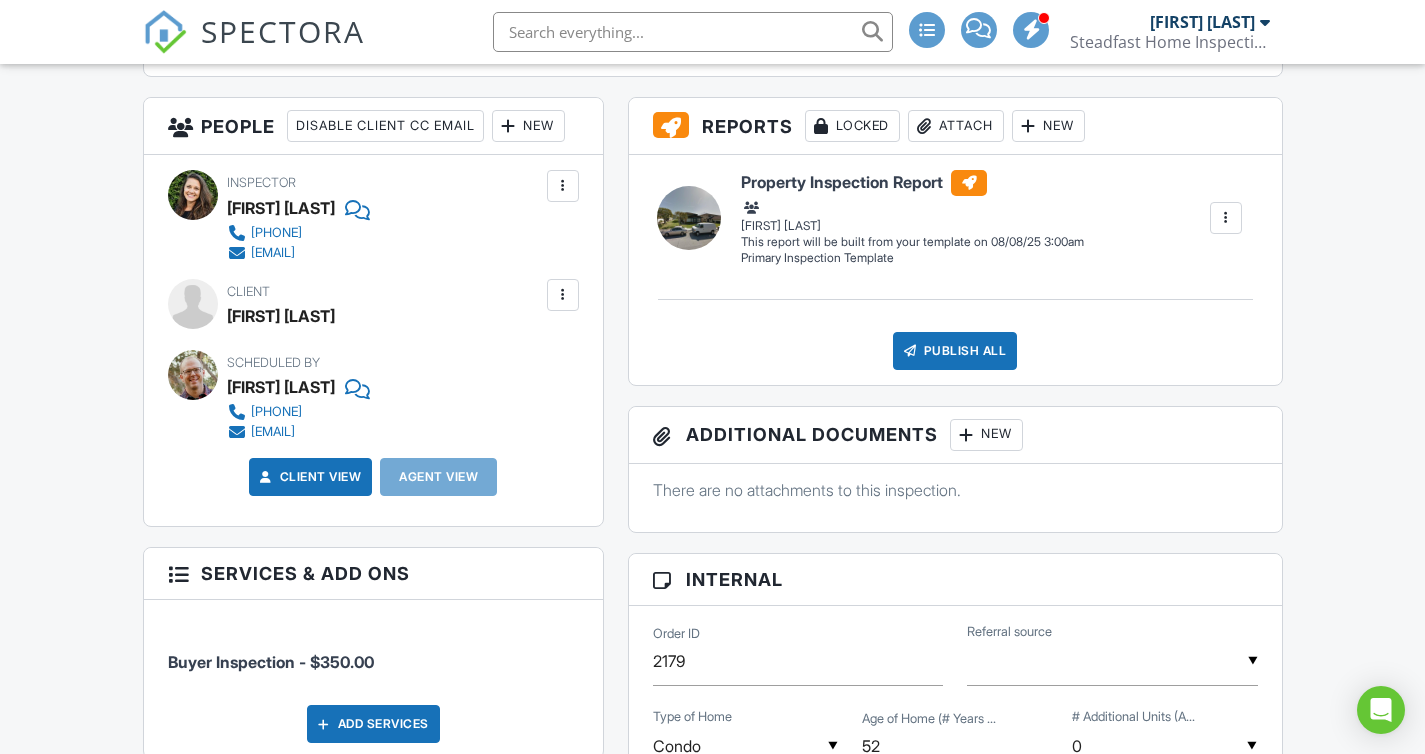 click at bounding box center [563, 295] 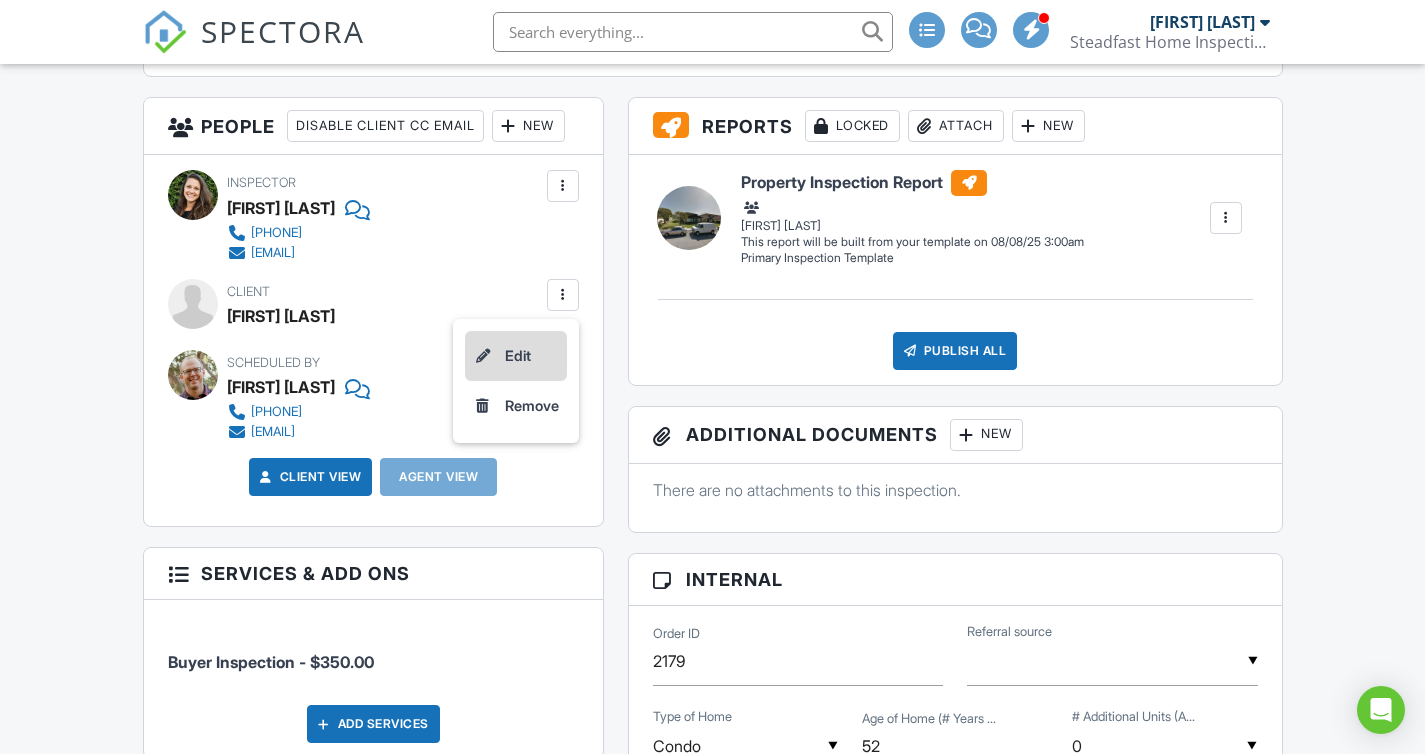 click on "Edit" at bounding box center [516, 356] 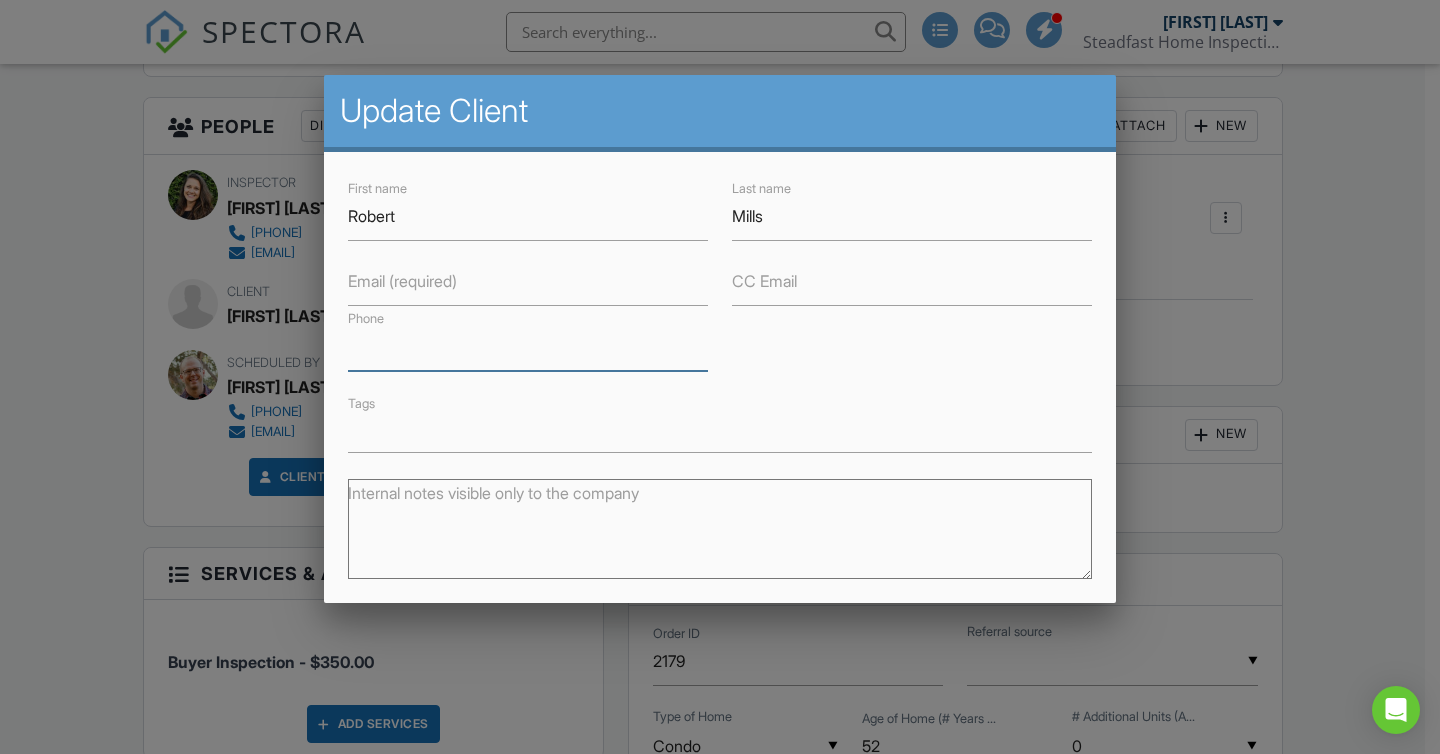 click on "Phone" at bounding box center (528, 346) 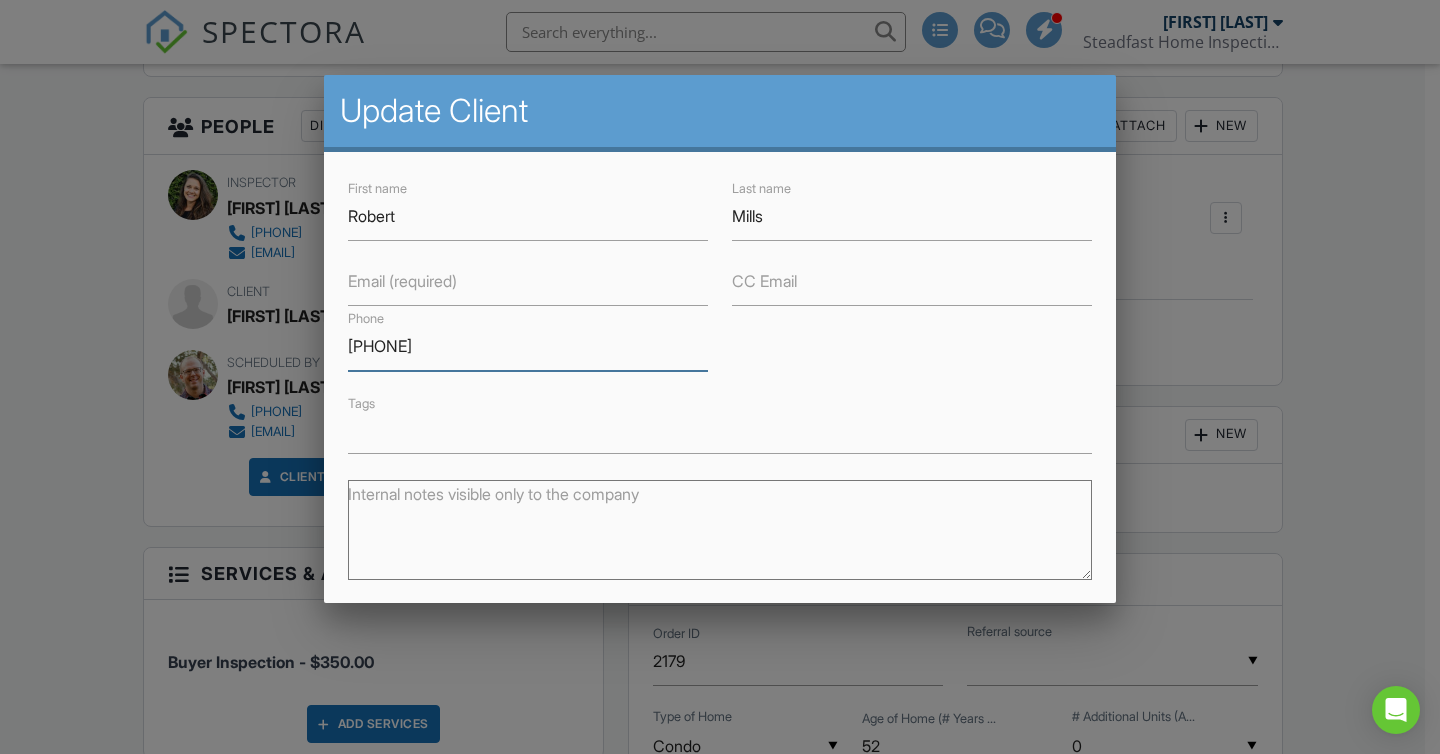 scroll, scrollTop: 1, scrollLeft: 0, axis: vertical 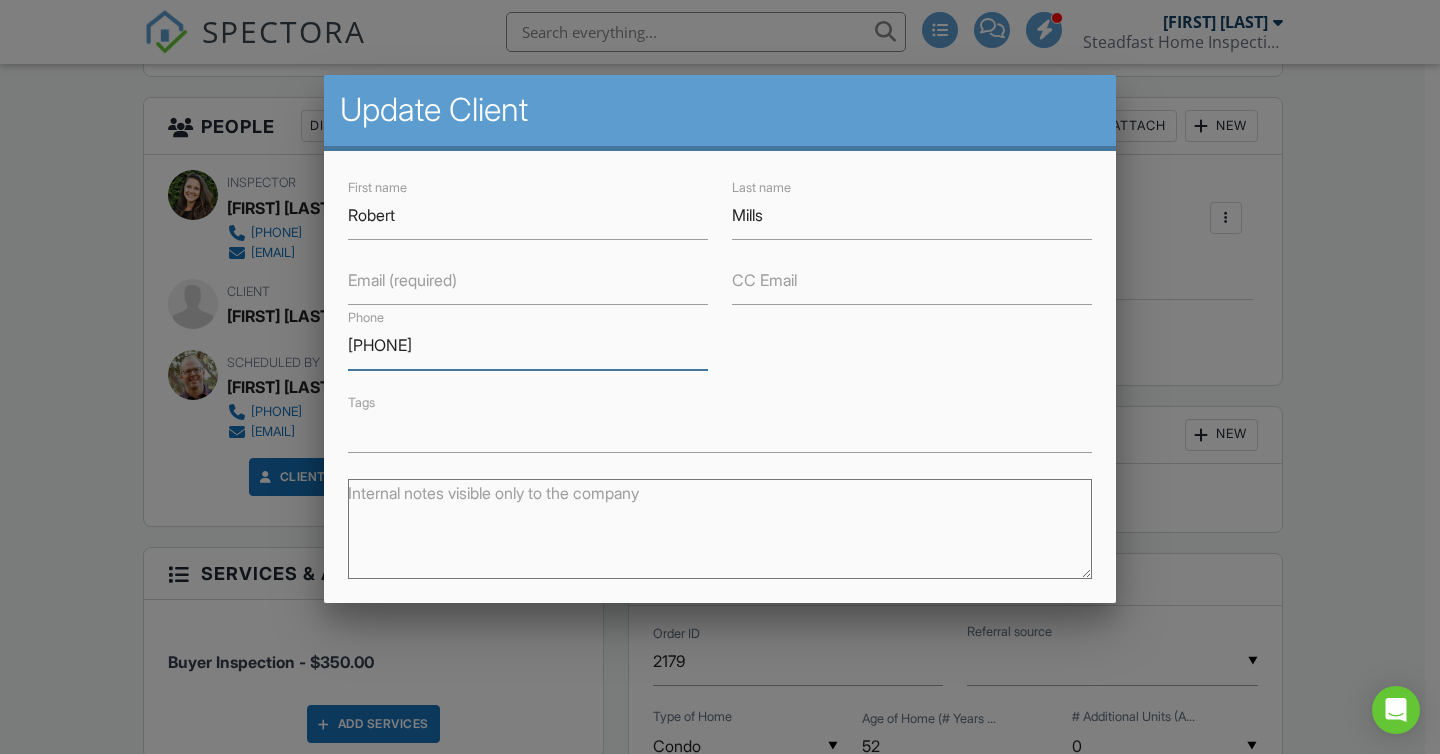 type on "[PHONE]" 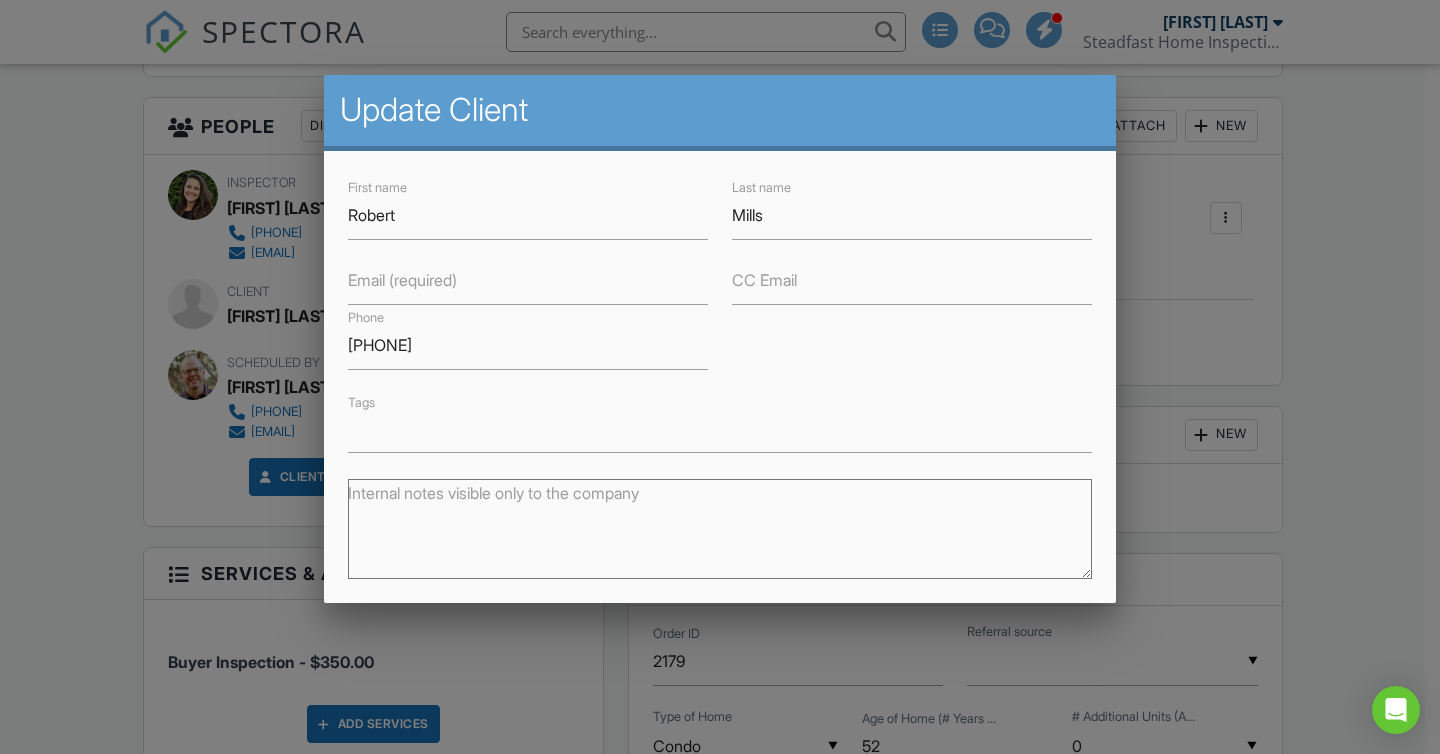 click at bounding box center (720, 435) 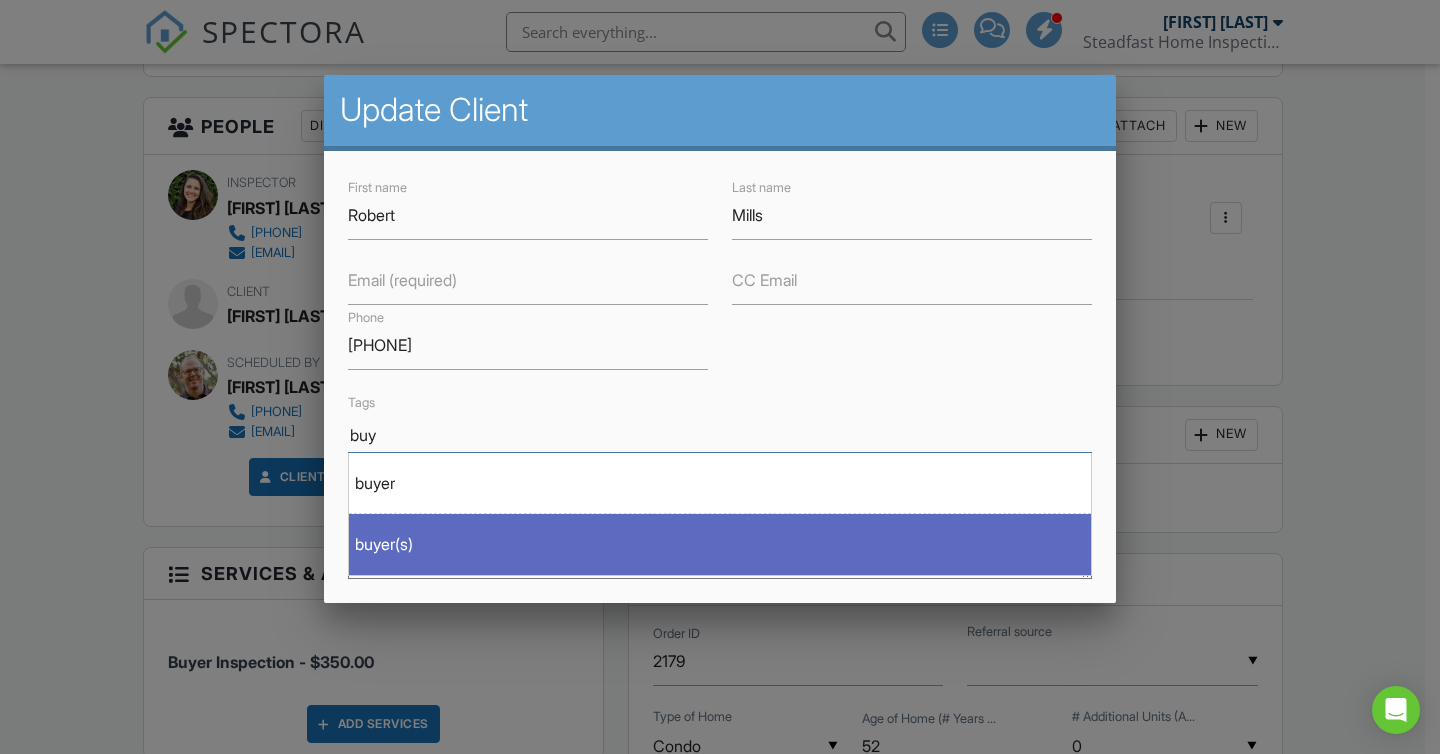type on "buy" 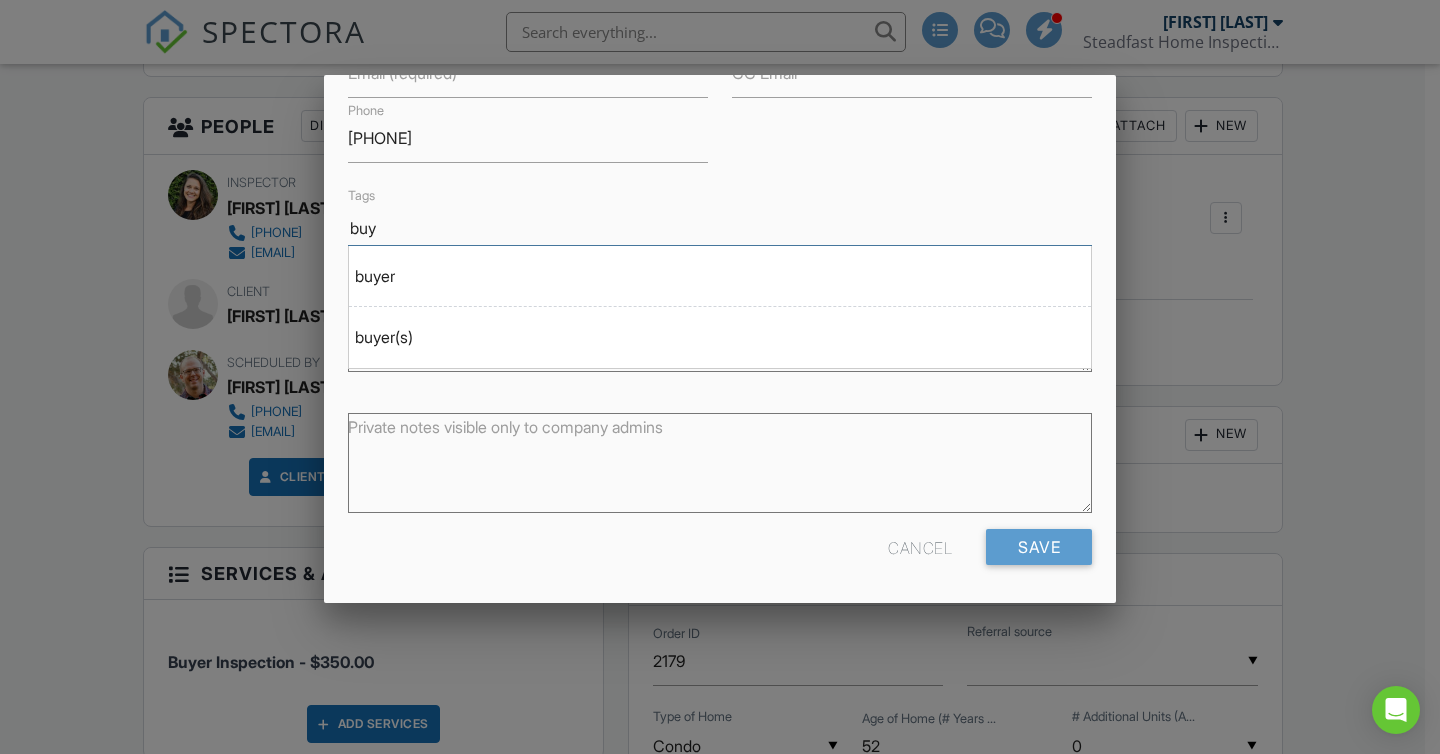 scroll, scrollTop: 205, scrollLeft: 0, axis: vertical 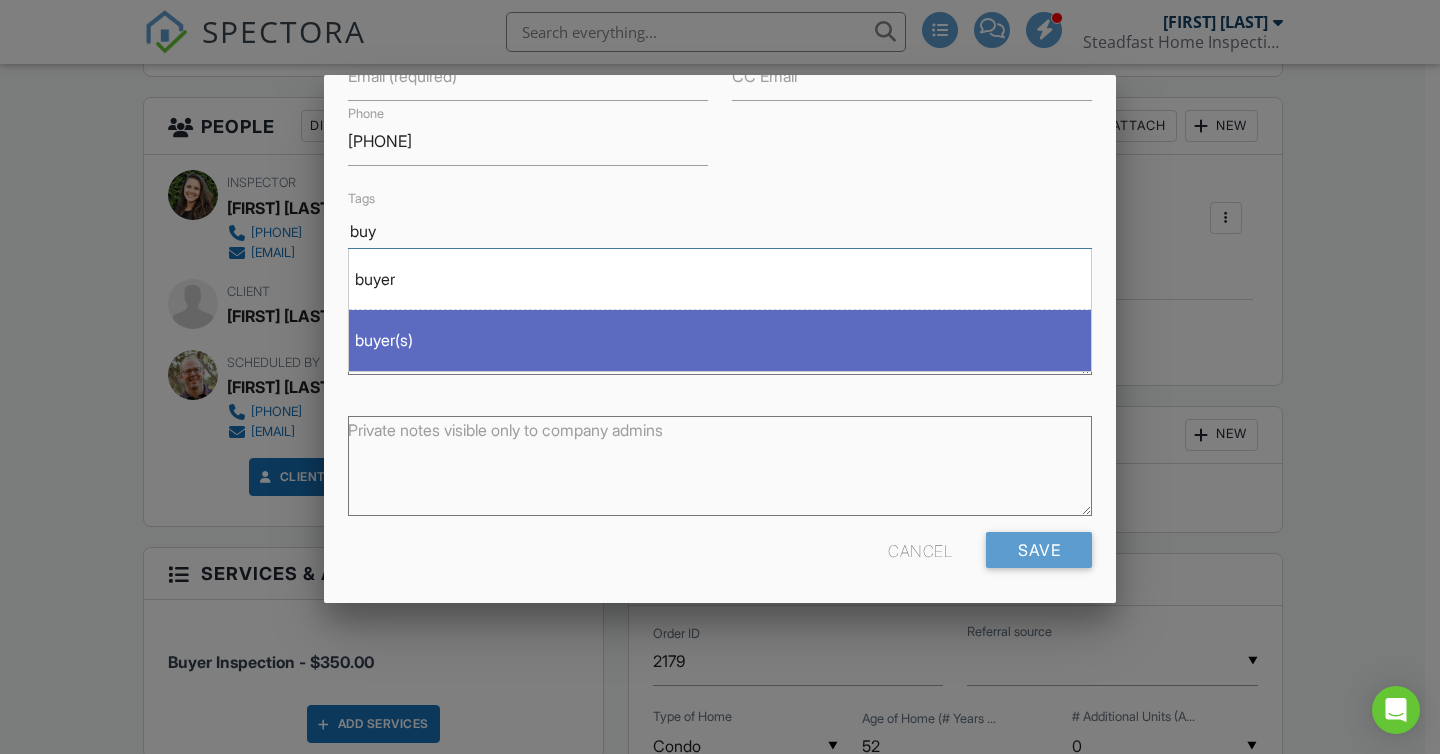 click on "buyer(s)" at bounding box center (720, 340) 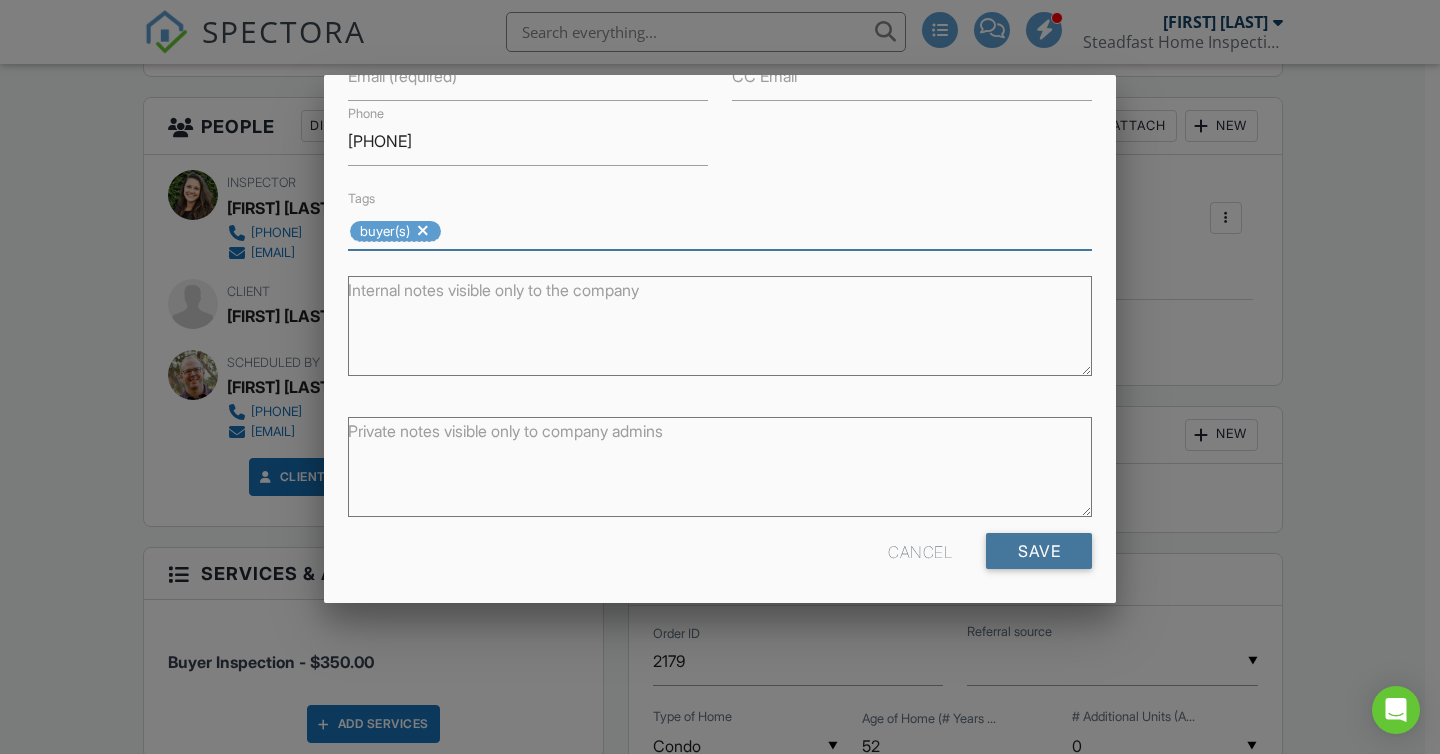 click on "Save" at bounding box center [1039, 551] 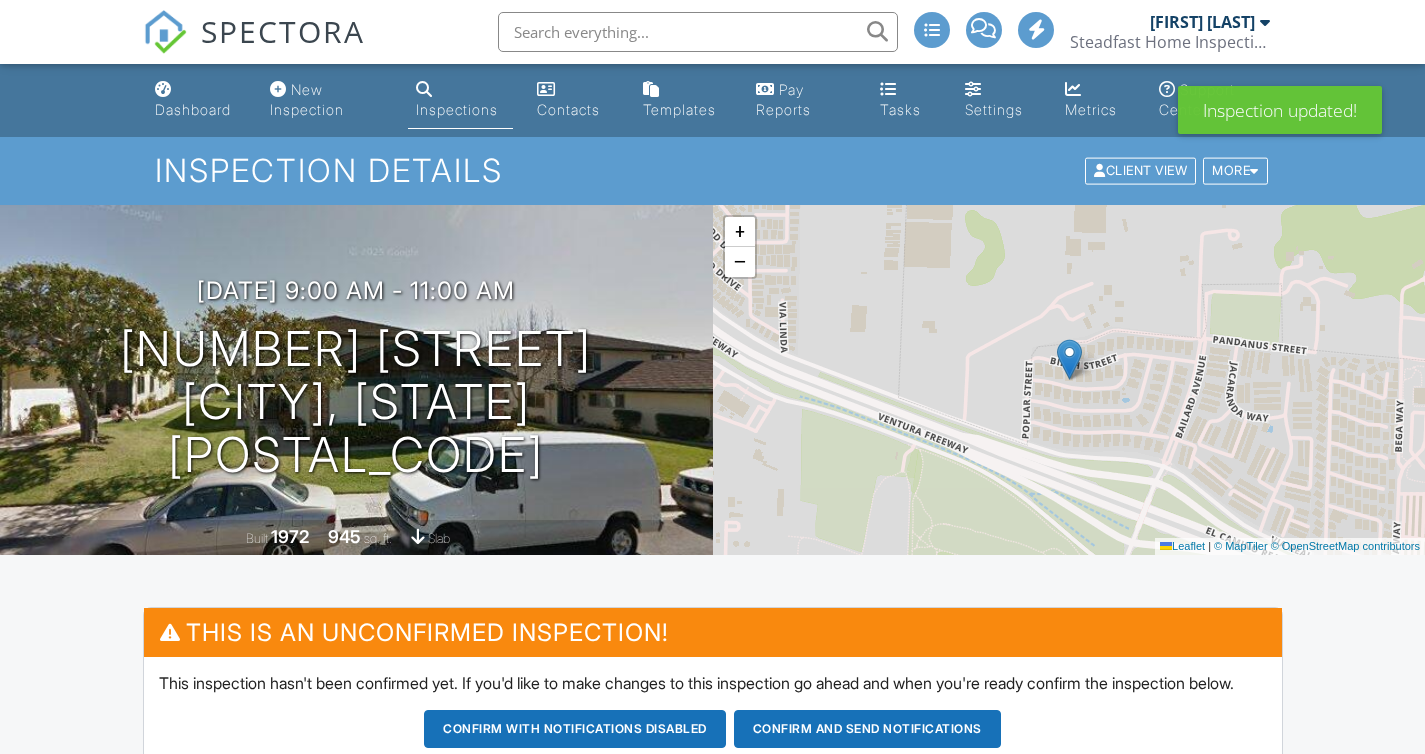 scroll, scrollTop: 0, scrollLeft: 0, axis: both 